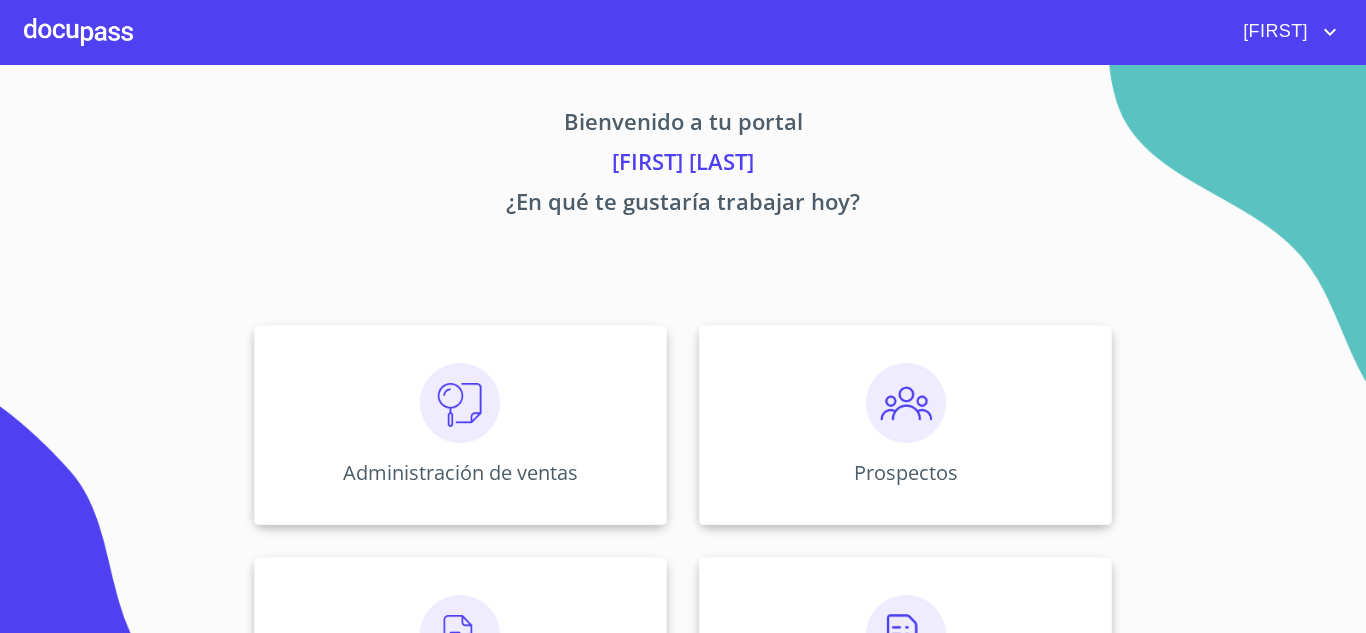 scroll, scrollTop: 0, scrollLeft: 0, axis: both 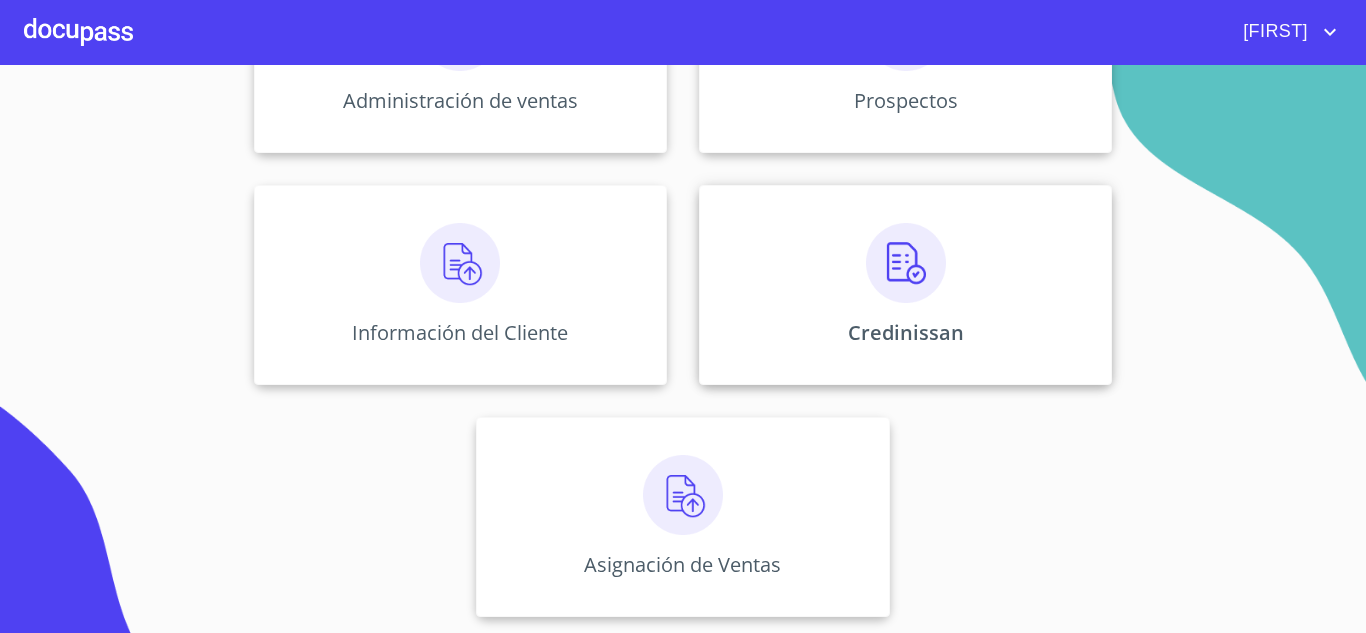 click at bounding box center (906, 263) 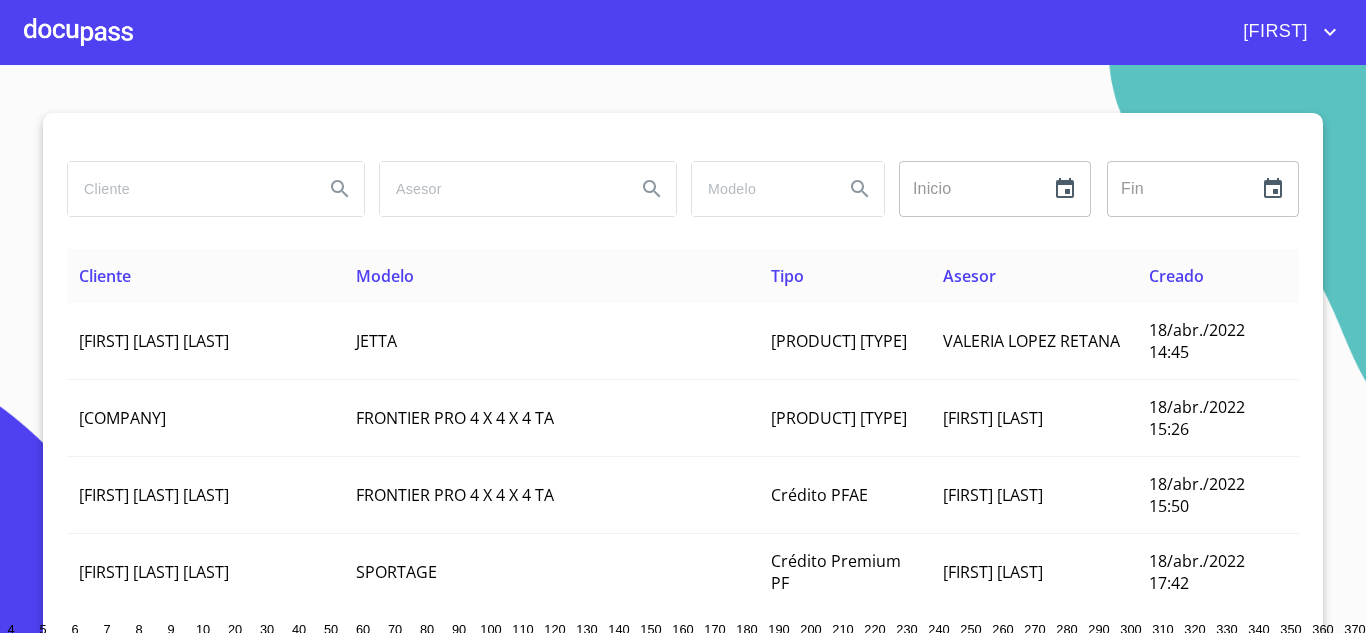 click at bounding box center [188, 189] 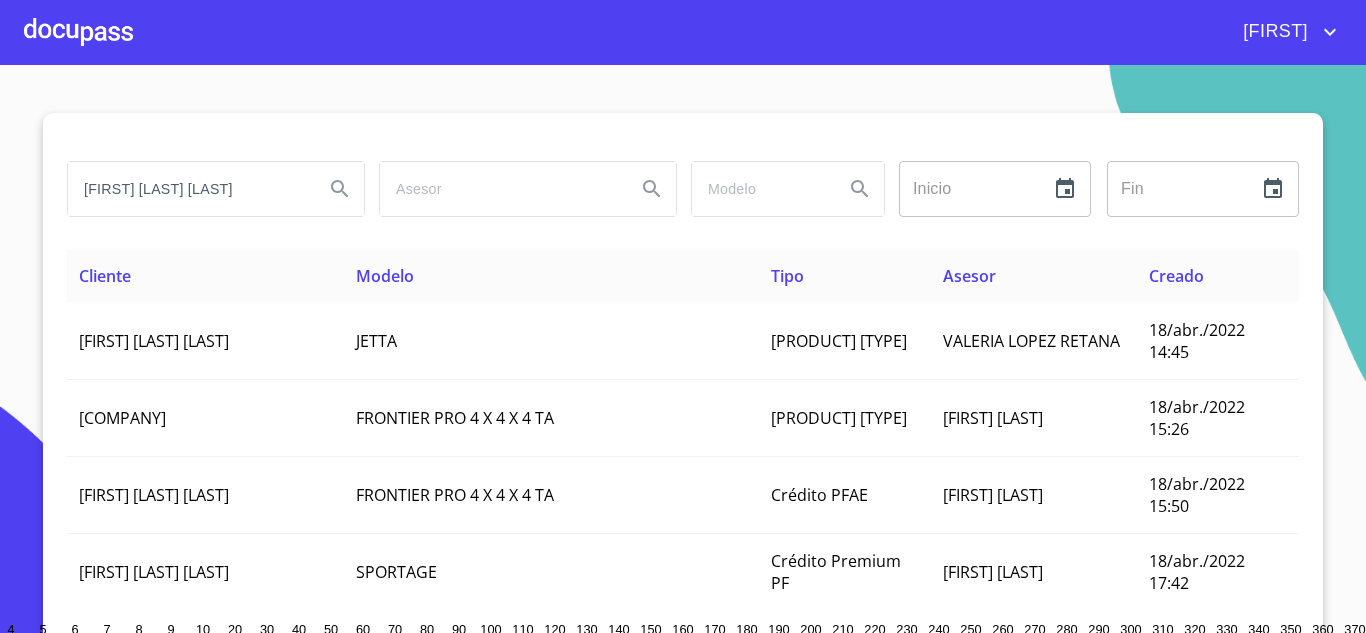 click 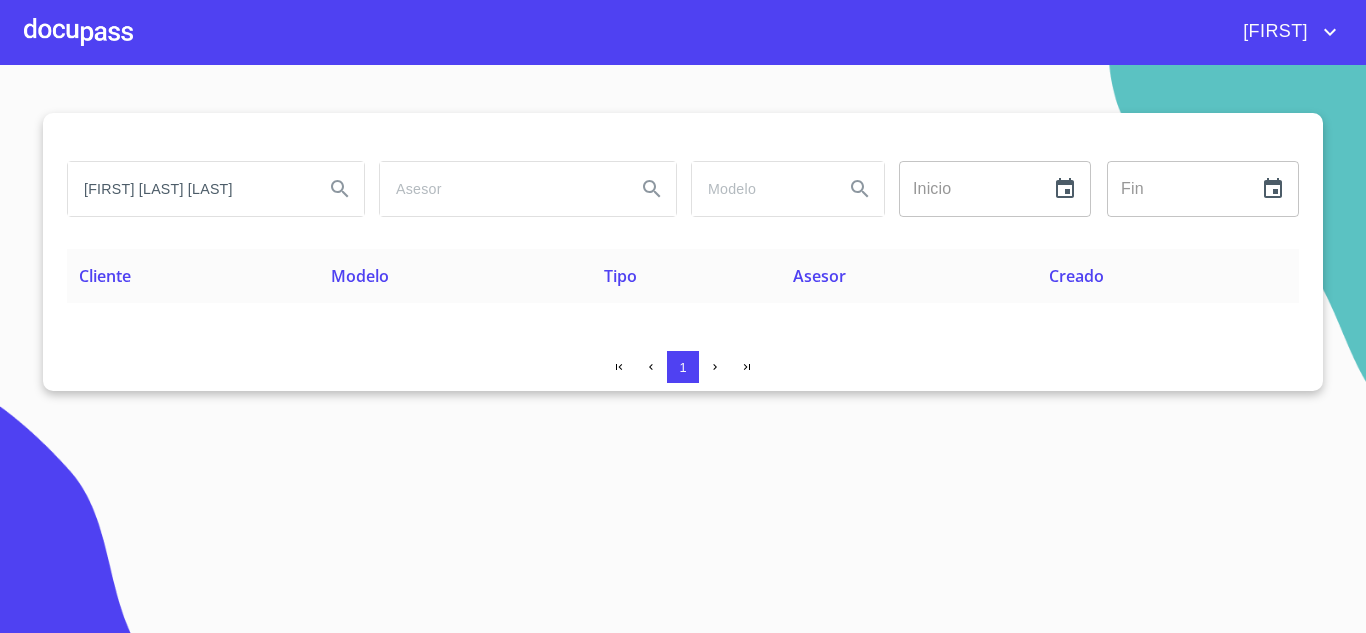 click on "[FIRST] [LAST] [LAST]" at bounding box center (188, 189) 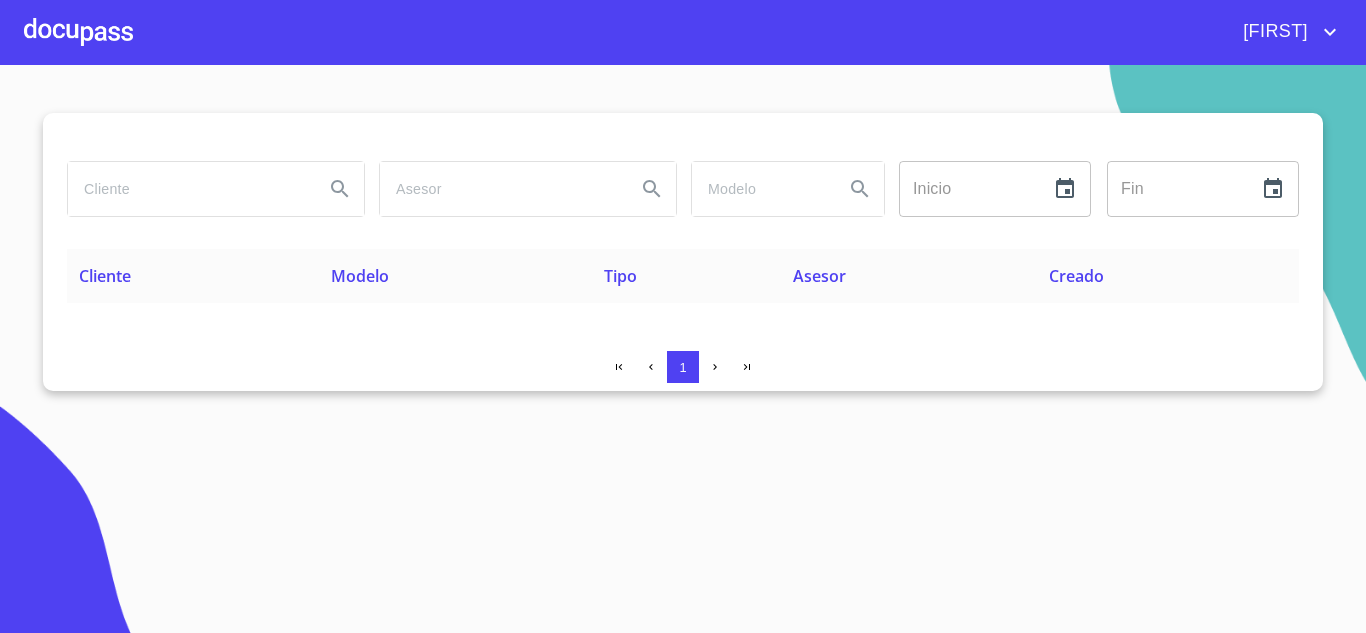 type 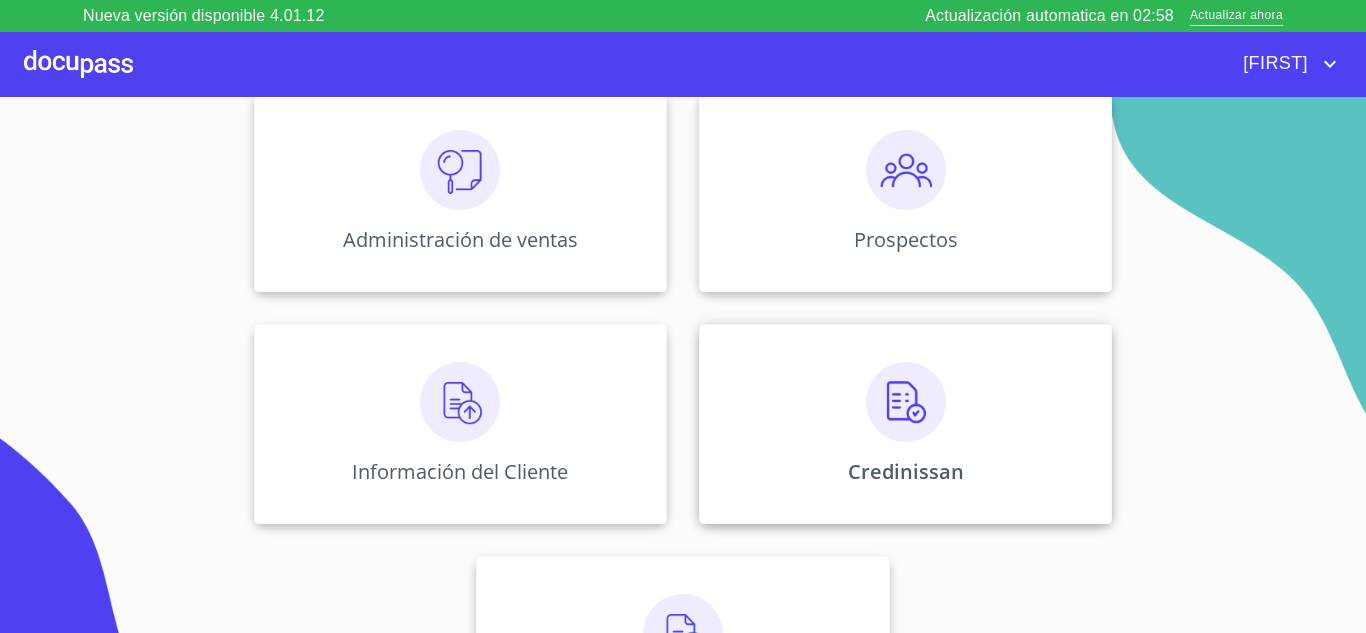 scroll, scrollTop: 300, scrollLeft: 0, axis: vertical 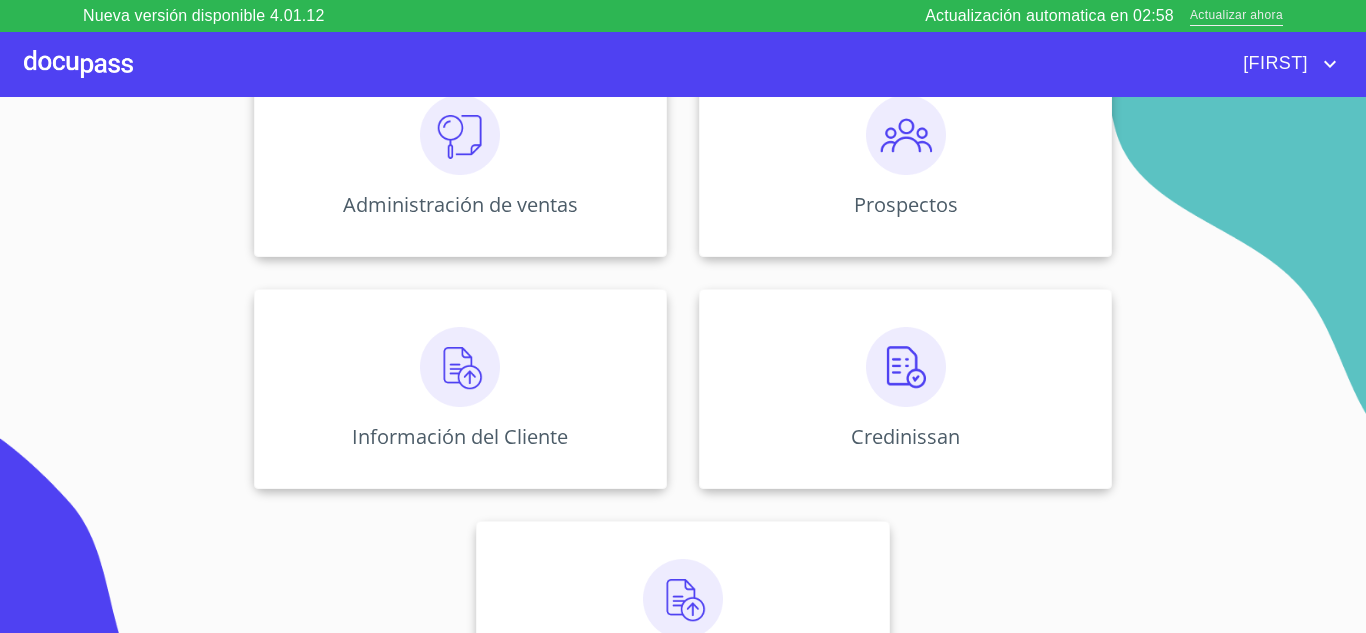 click on "Actualizar ahora" at bounding box center (1236, 16) 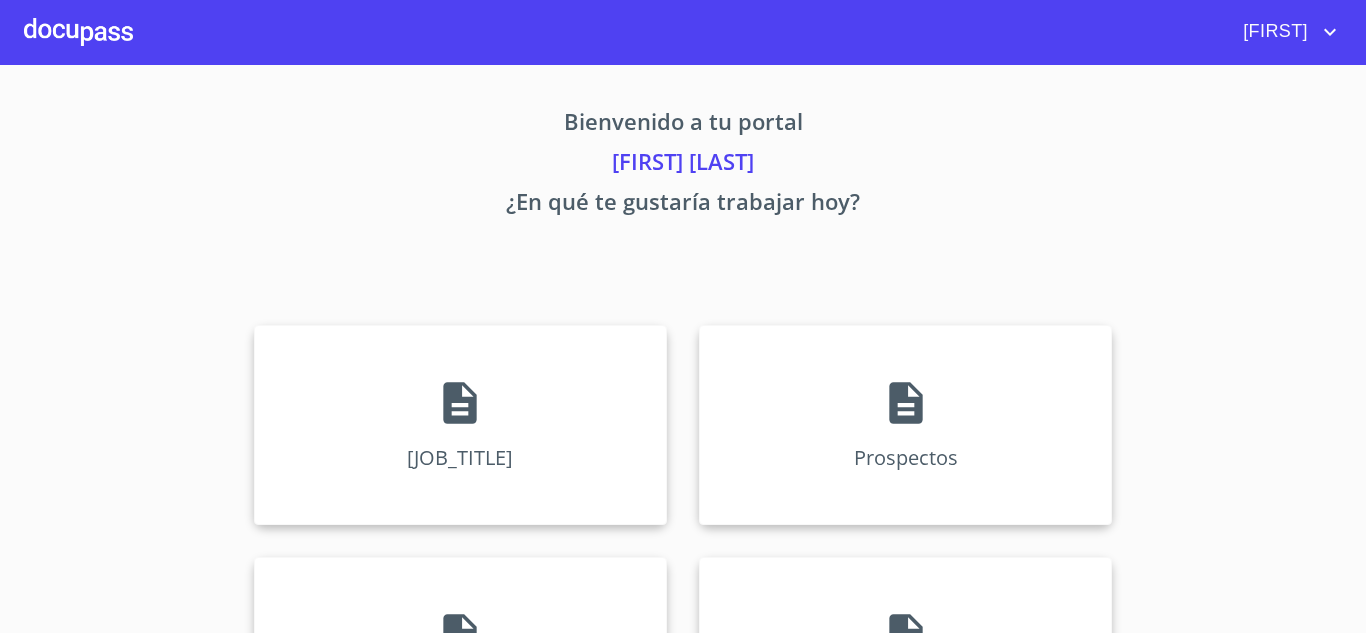 scroll, scrollTop: 0, scrollLeft: 0, axis: both 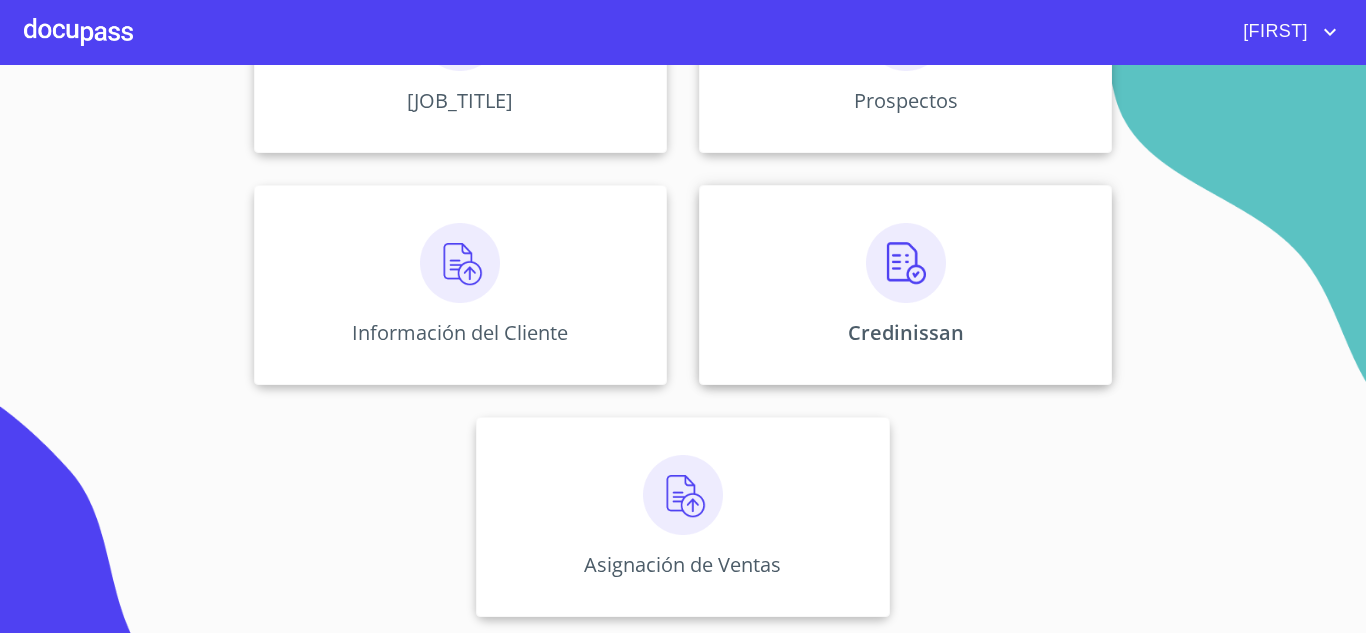 click at bounding box center (906, 263) 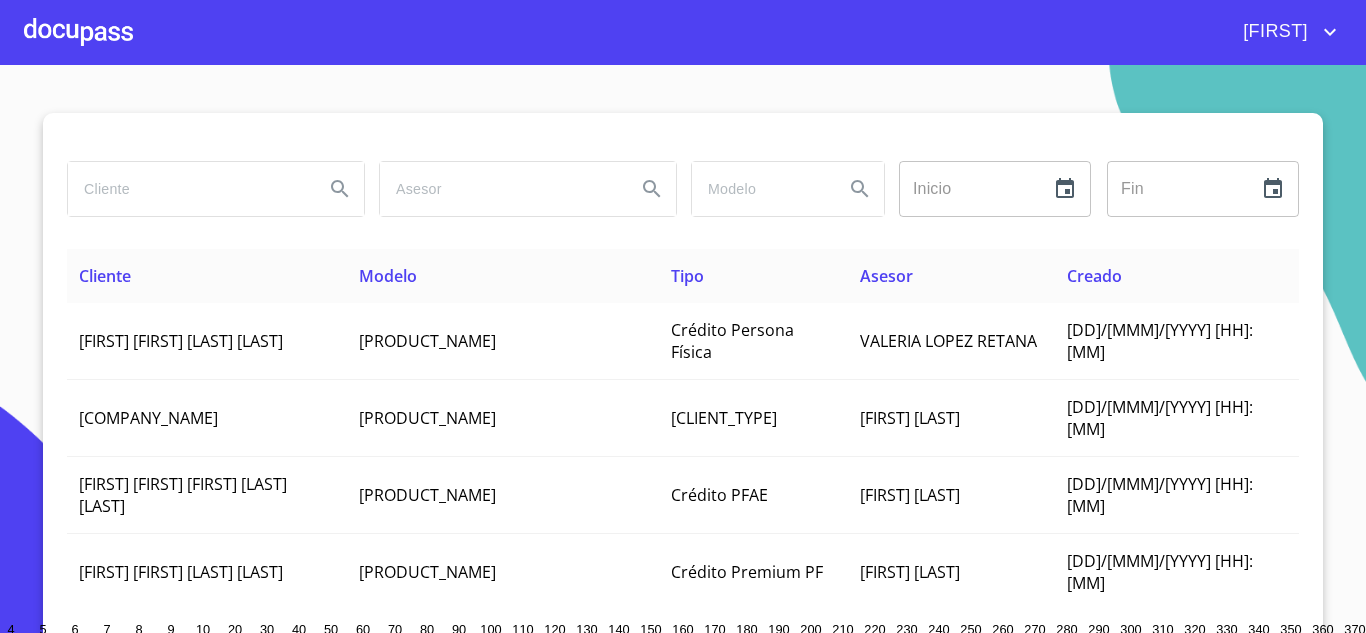 click at bounding box center (188, 189) 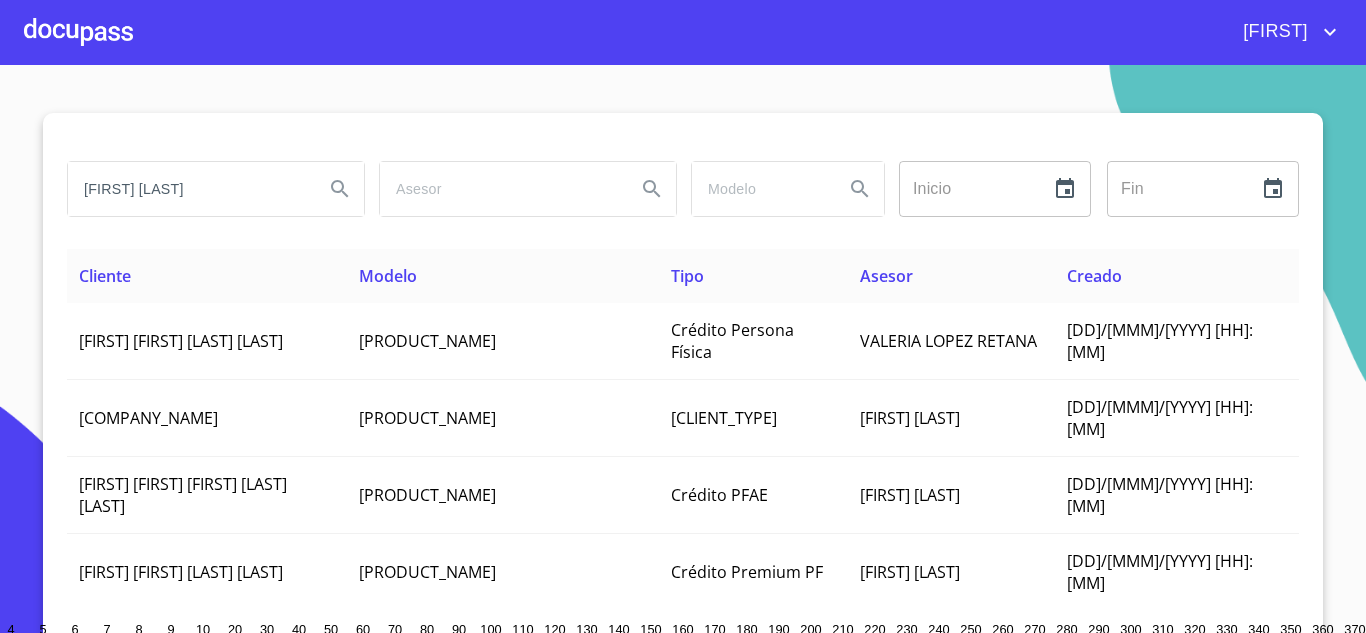 type on "[FIRST] [LAST]" 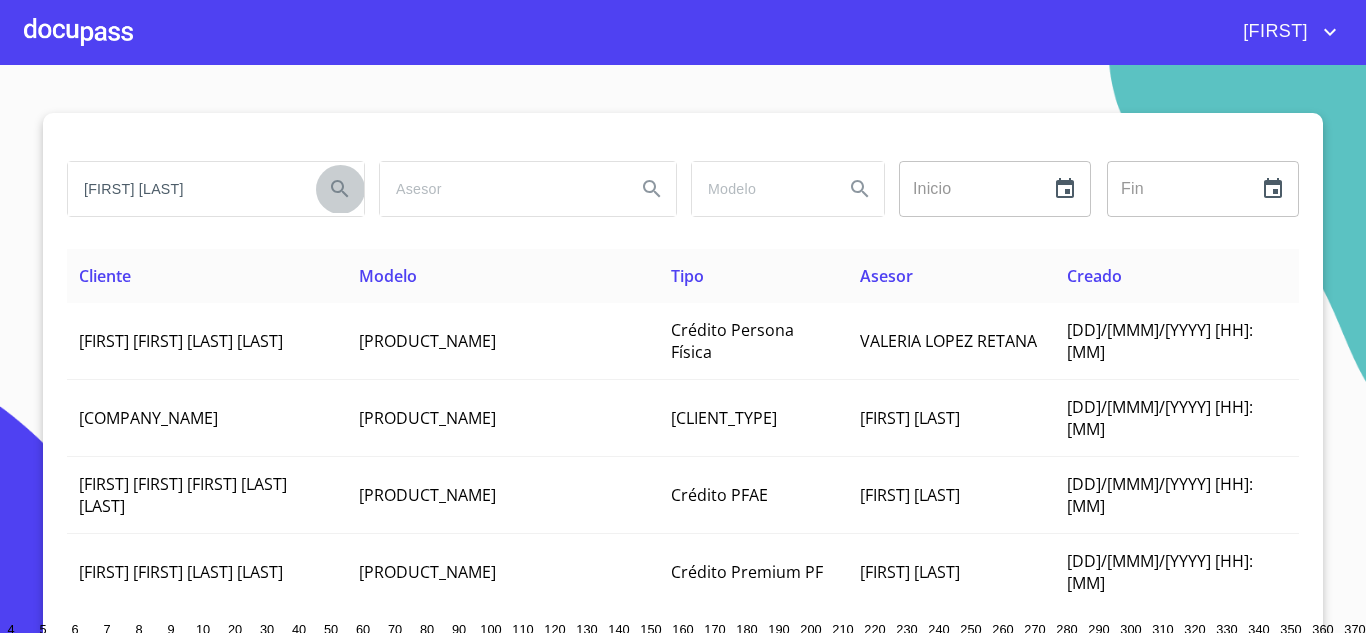 click 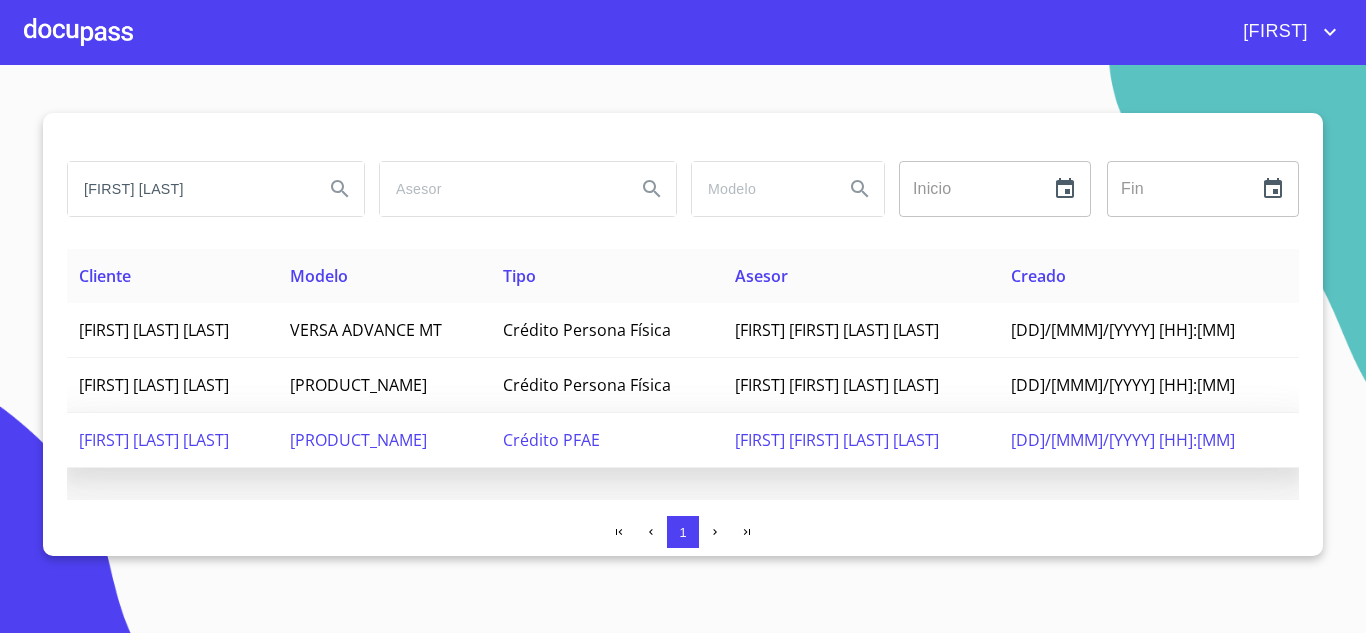 click on "[PRODUCT_NAME]" at bounding box center (358, 440) 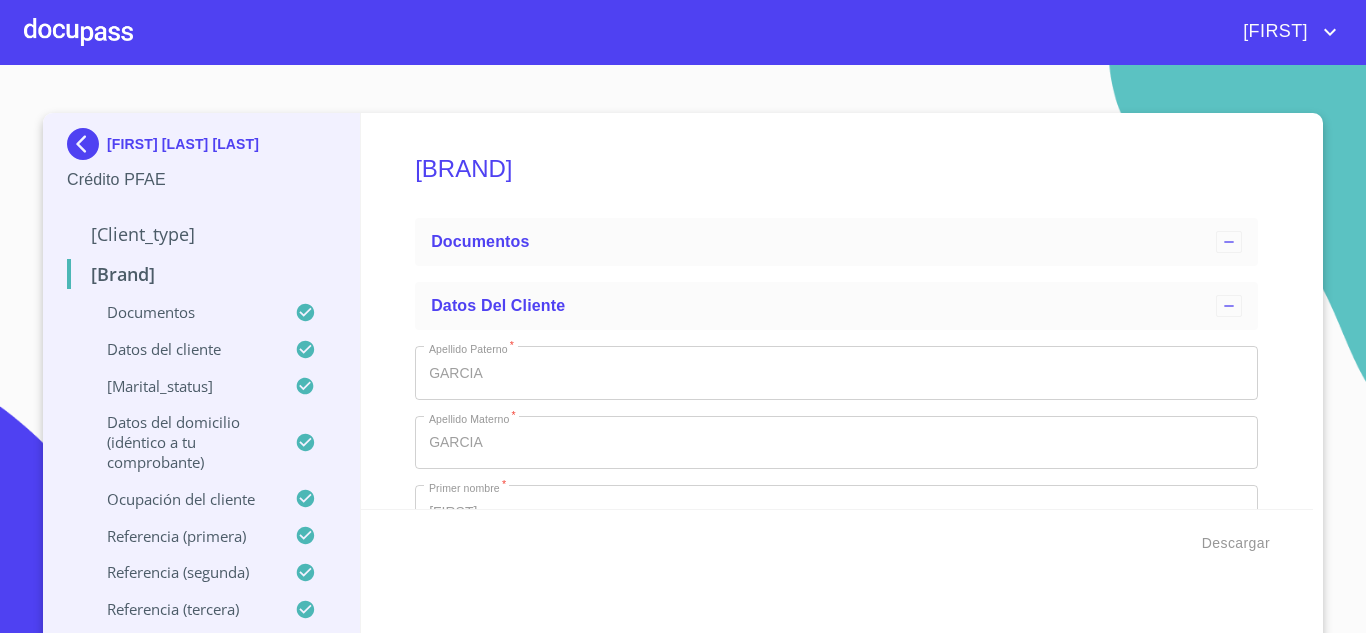 type on "[DD]/[MMM]/[YYYY]" 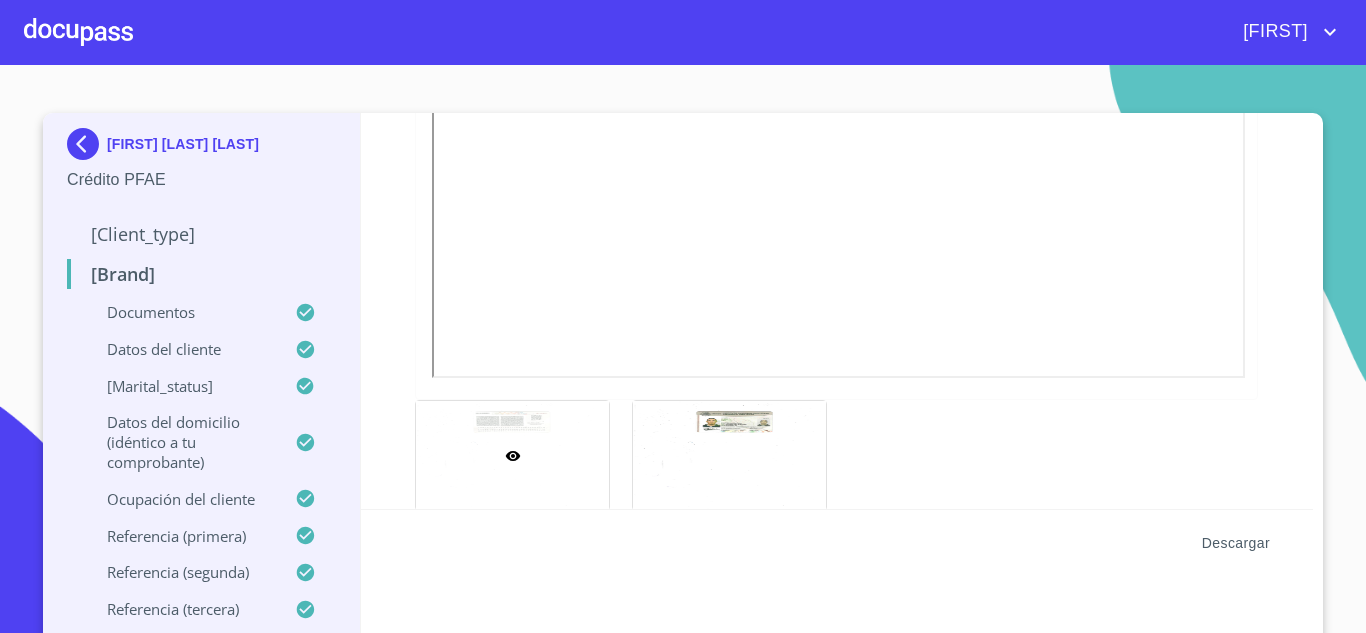 scroll, scrollTop: 230, scrollLeft: 0, axis: vertical 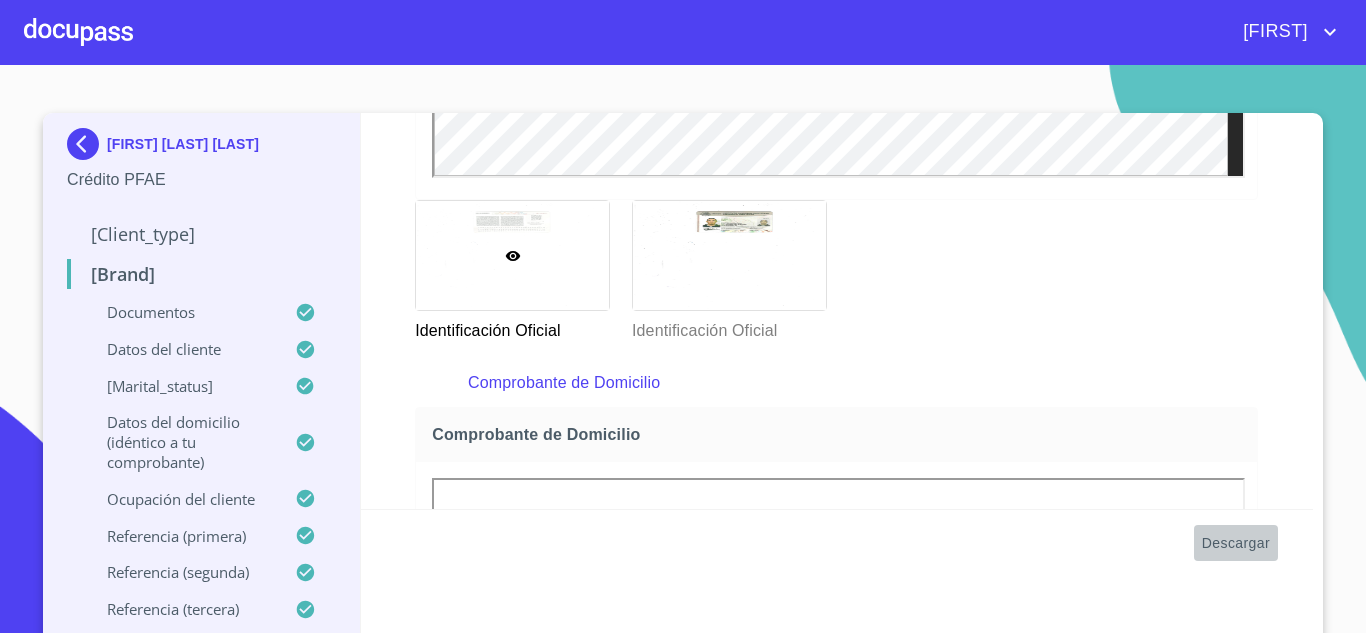 click on "Descargar" at bounding box center [1236, 543] 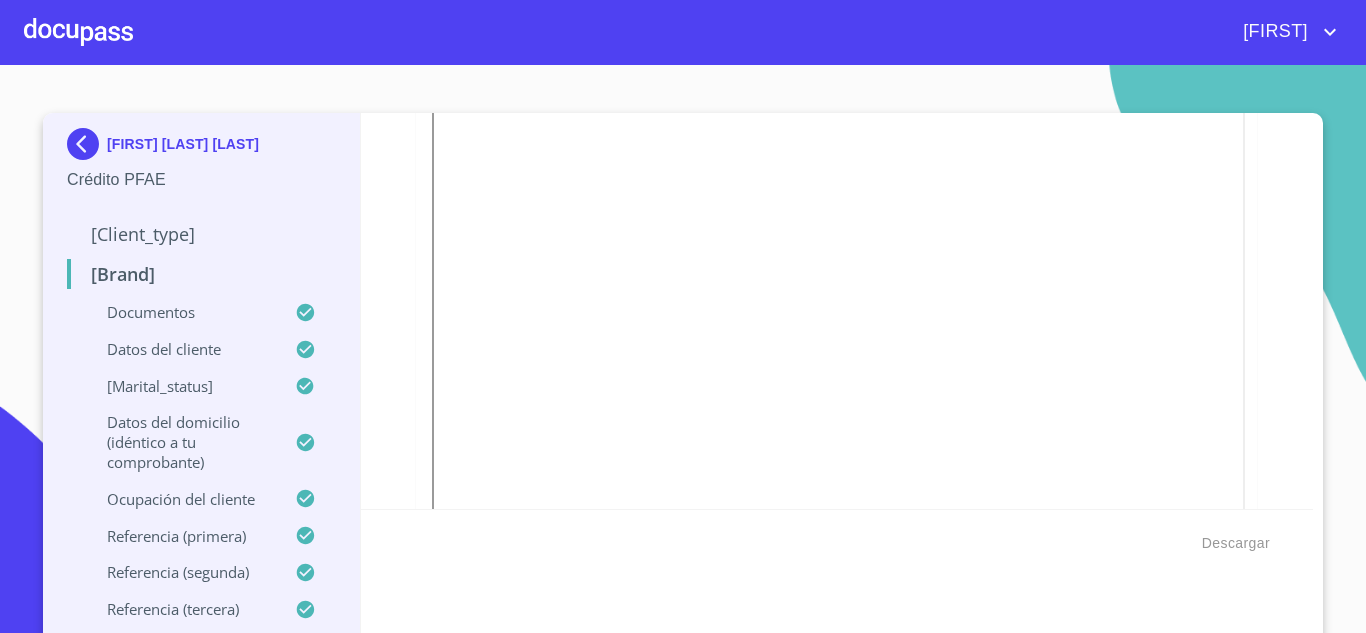 scroll, scrollTop: 4030, scrollLeft: 0, axis: vertical 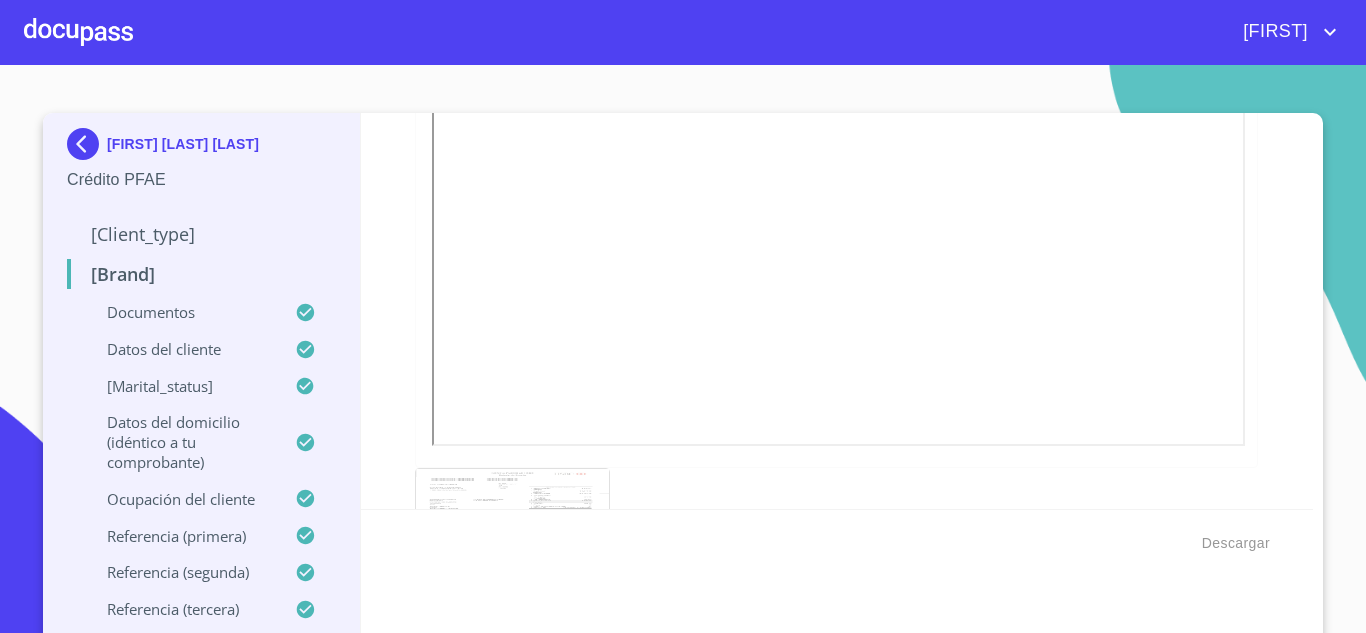 click at bounding box center [78, 32] 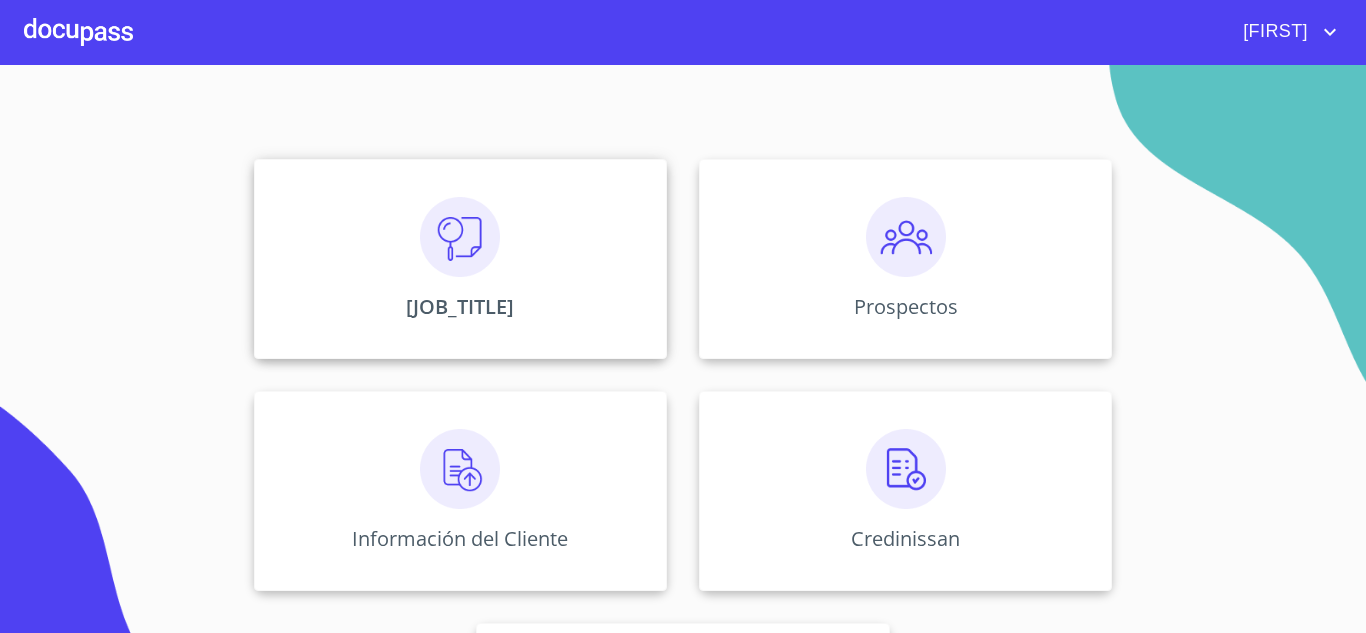 scroll, scrollTop: 372, scrollLeft: 0, axis: vertical 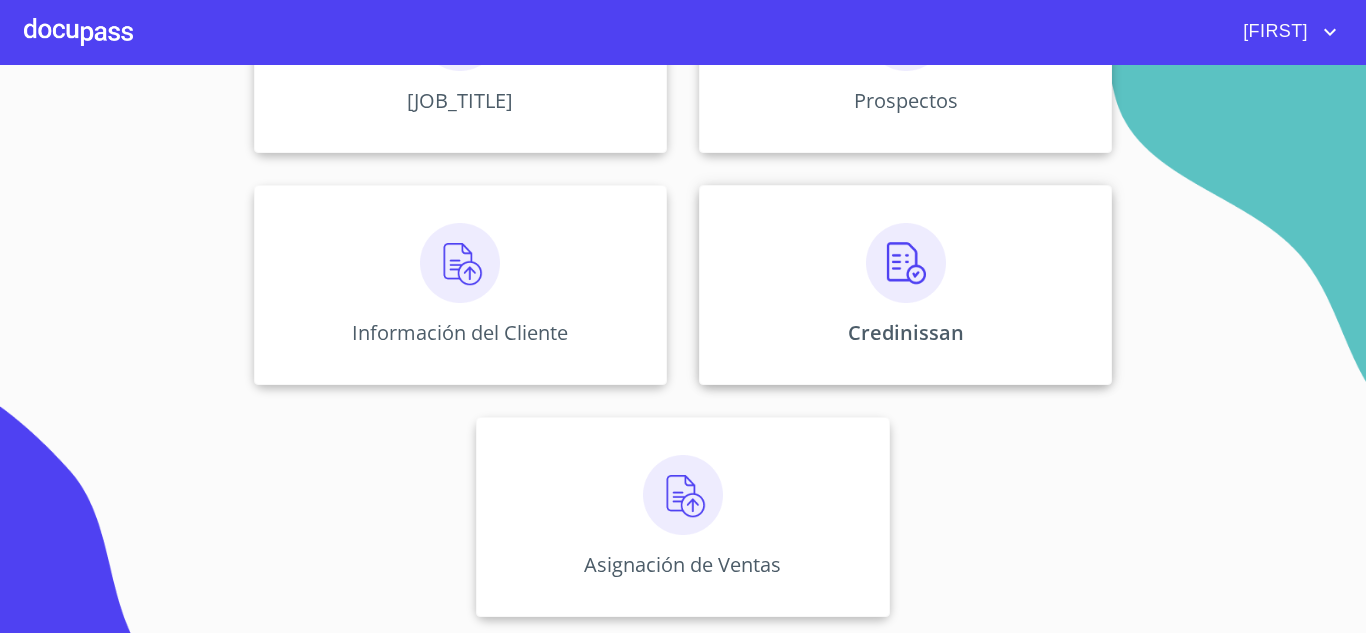 click at bounding box center (906, 263) 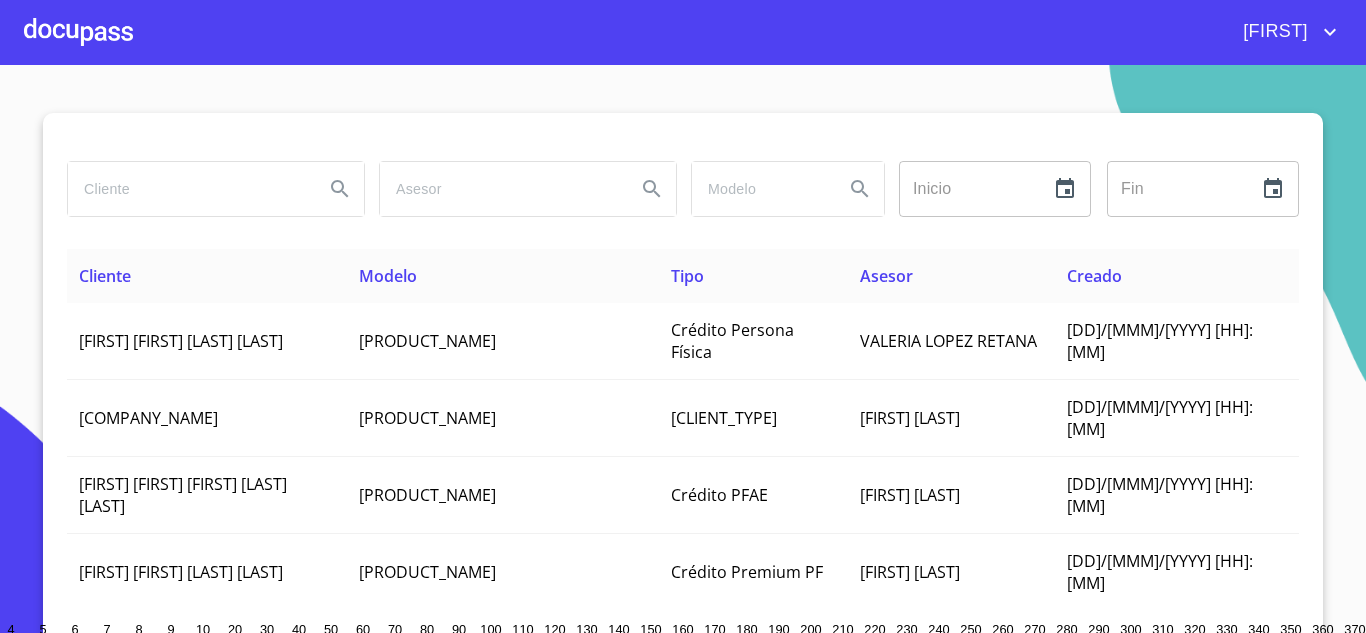 click at bounding box center (188, 189) 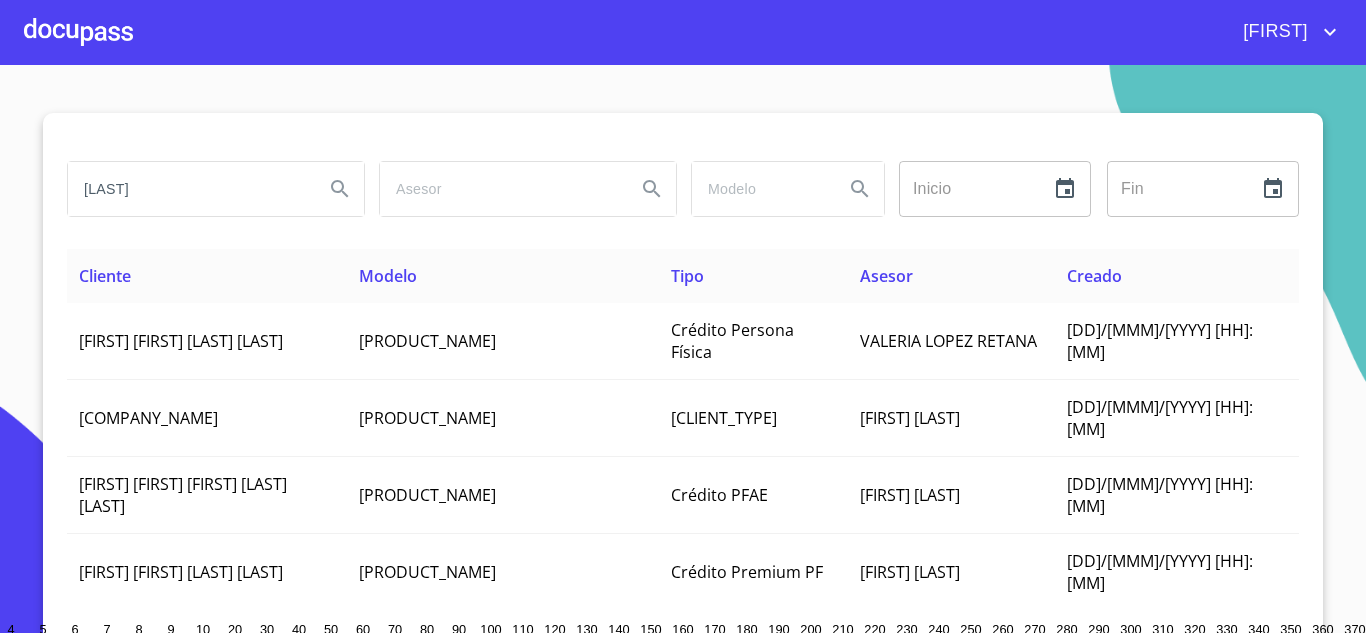type on "[LAST]" 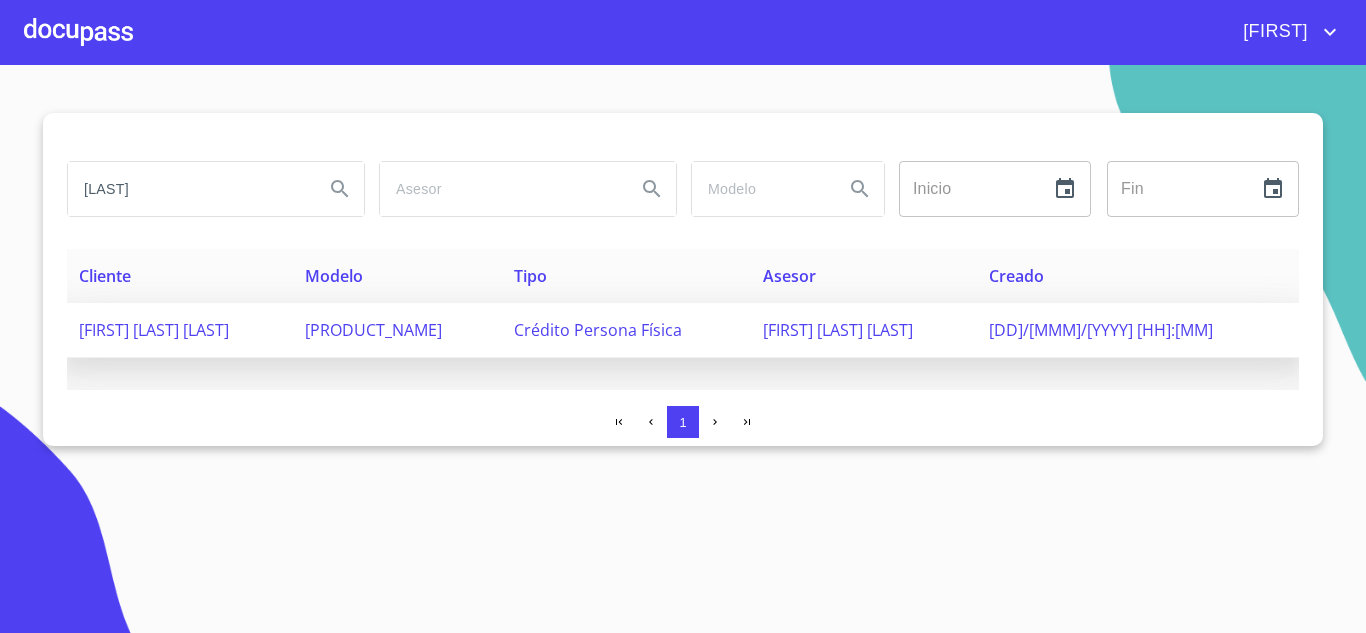 click on "[FIRST] [LAST] [LAST]" at bounding box center [154, 330] 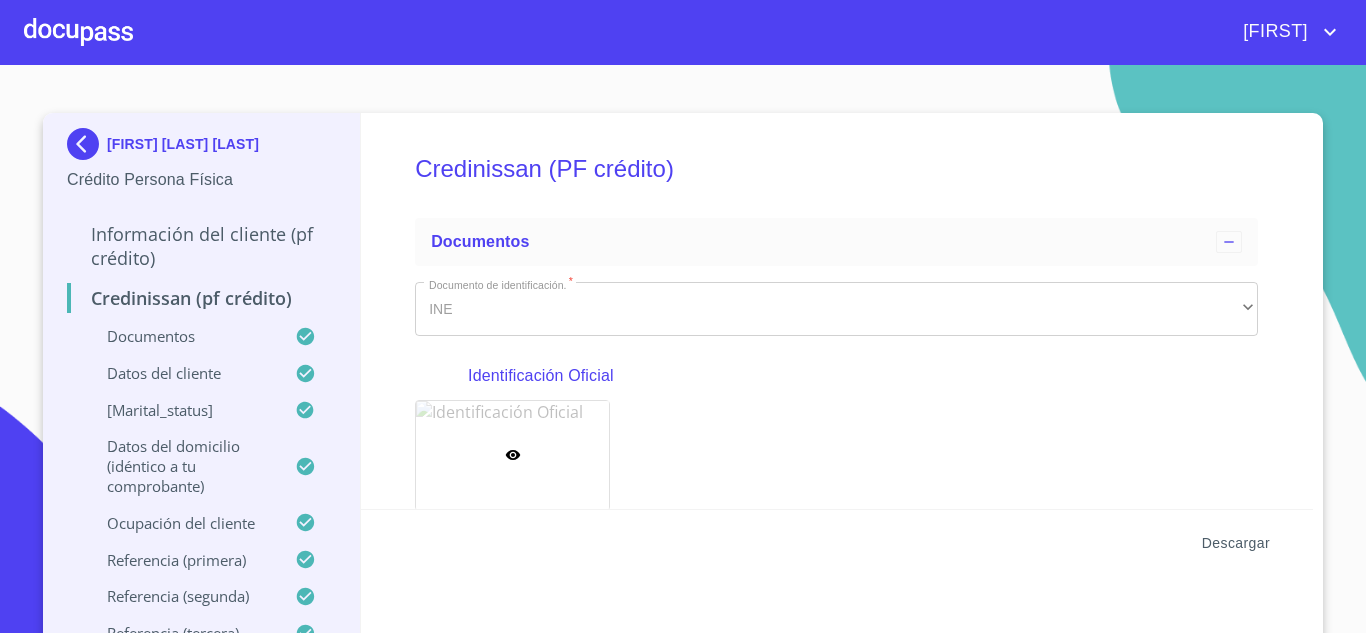 click on "Descargar" at bounding box center [1236, 543] 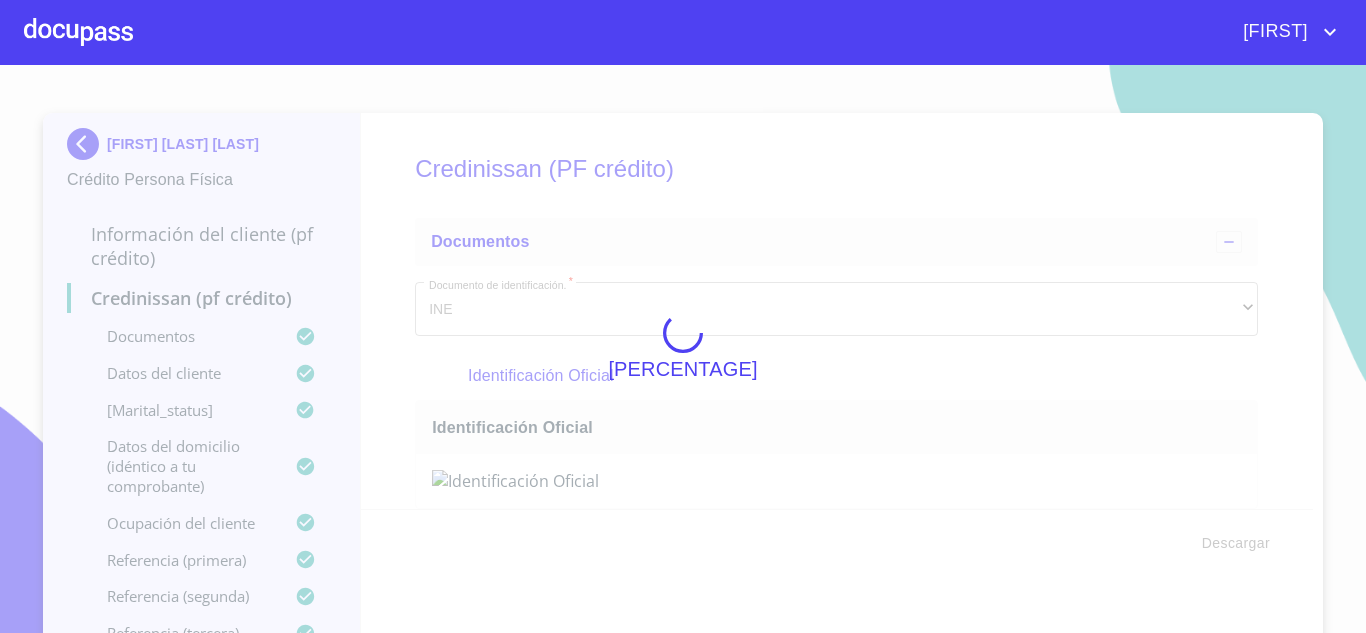 scroll, scrollTop: 0, scrollLeft: 0, axis: both 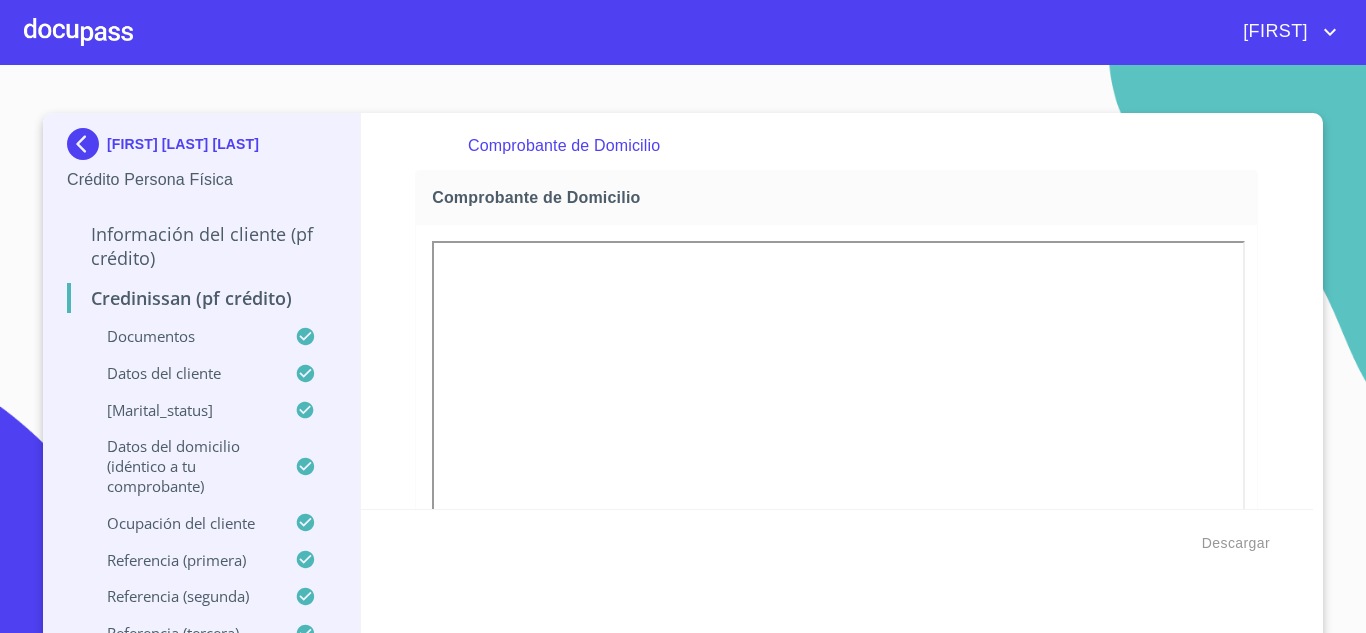 click at bounding box center (729, 18) 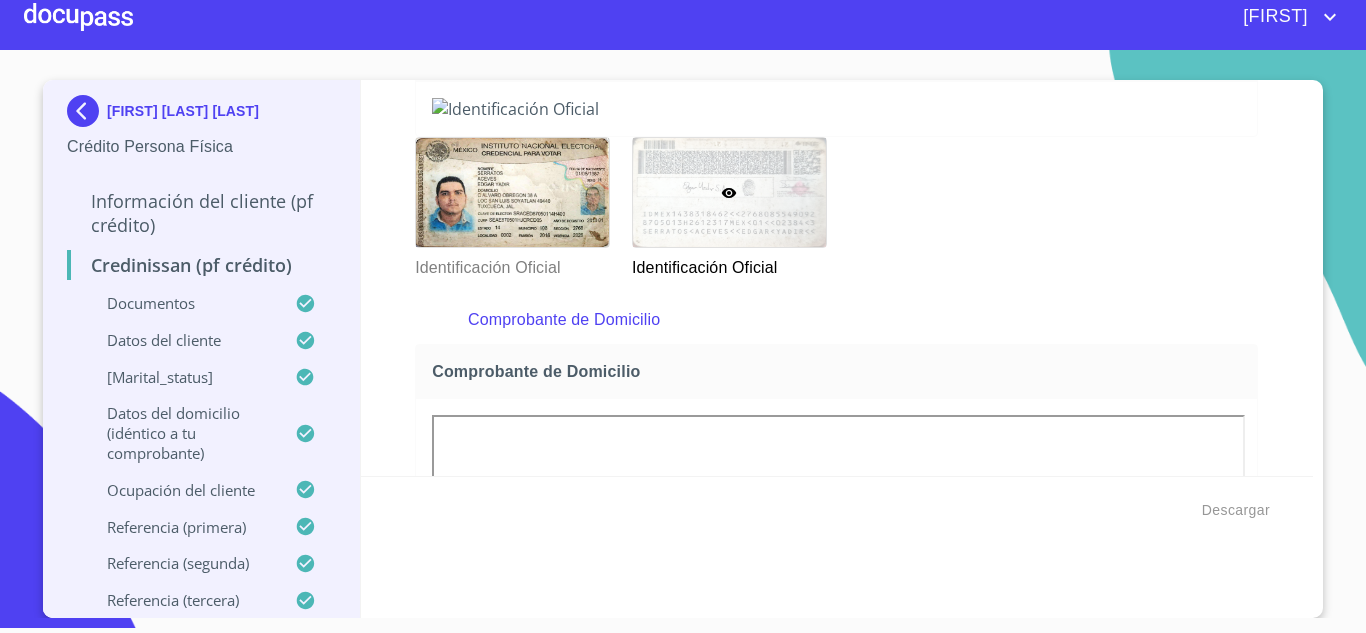 scroll, scrollTop: 439, scrollLeft: 0, axis: vertical 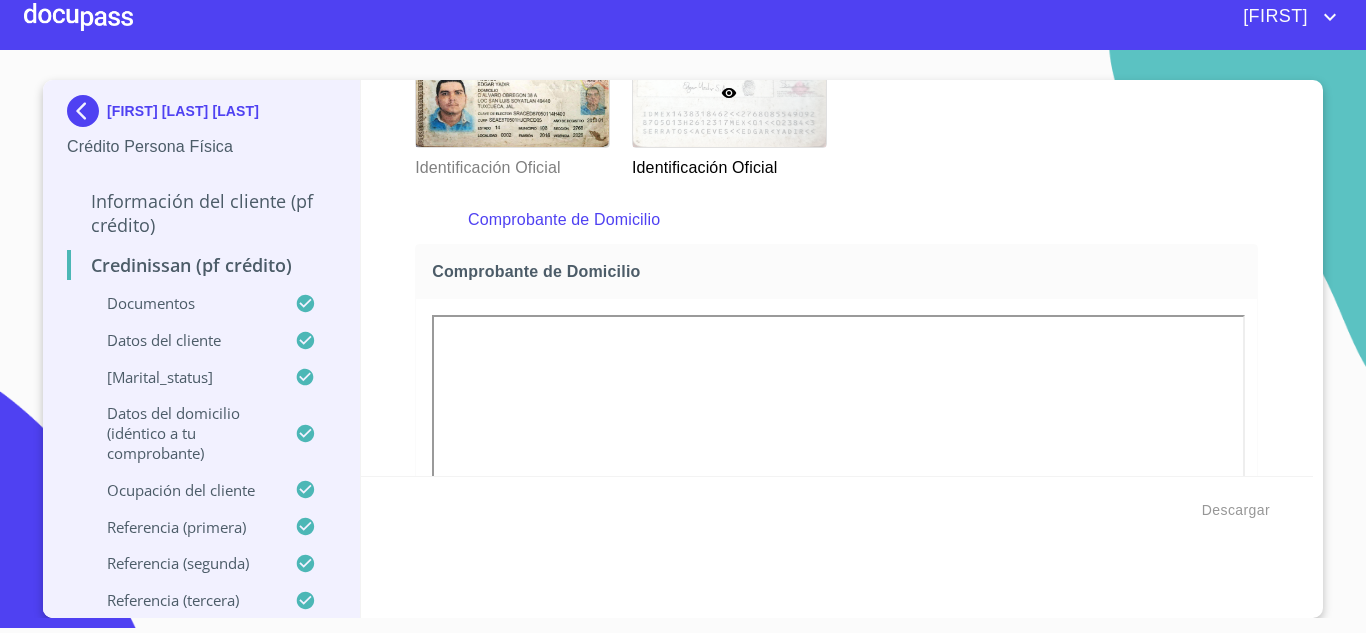 click at bounding box center [78, 17] 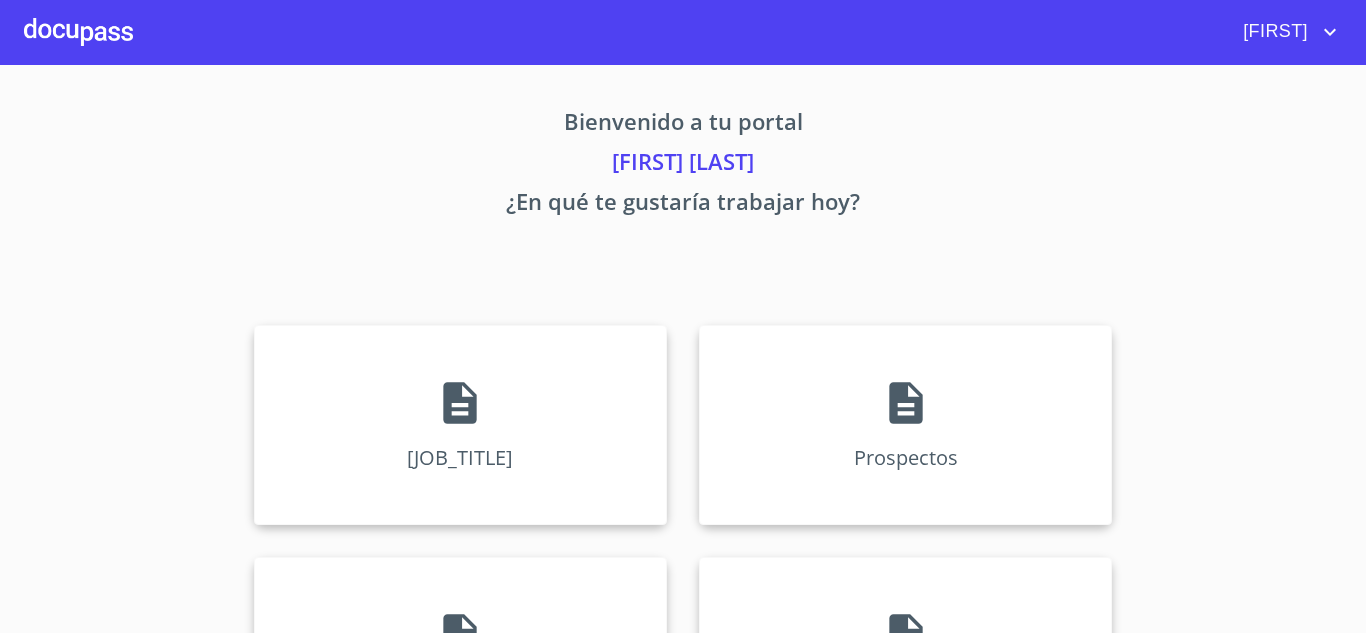 scroll, scrollTop: 0, scrollLeft: 0, axis: both 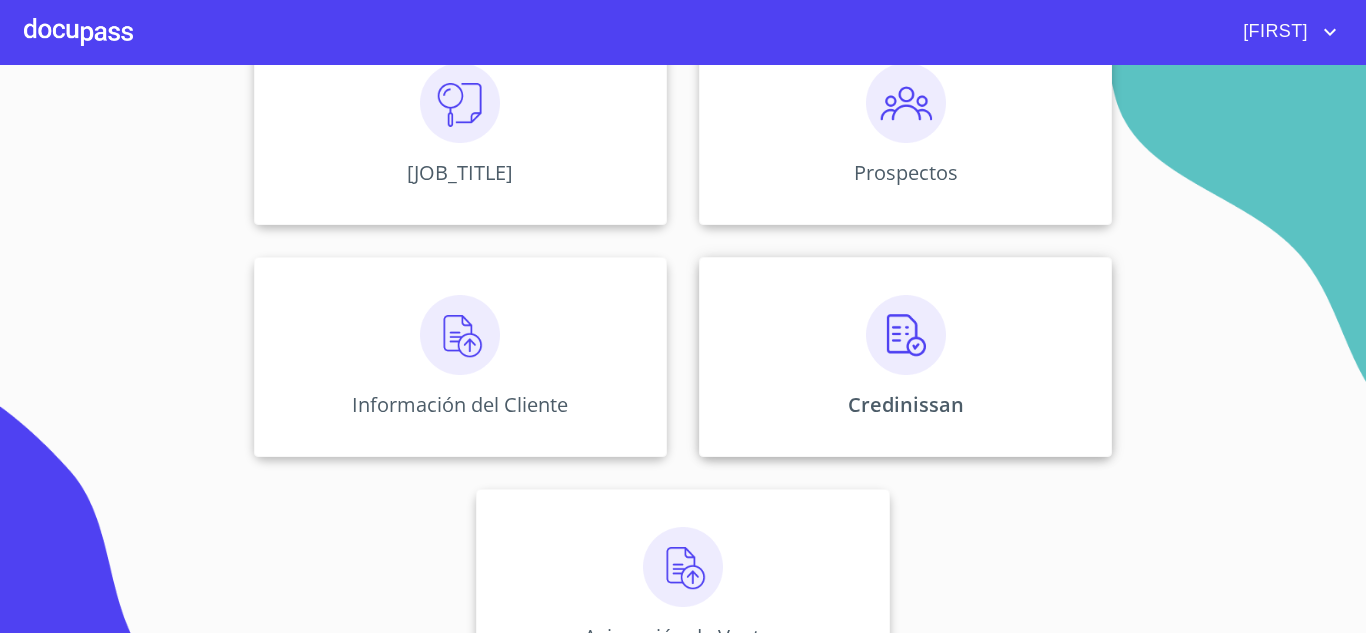 click on "Credinissan" at bounding box center [905, 357] 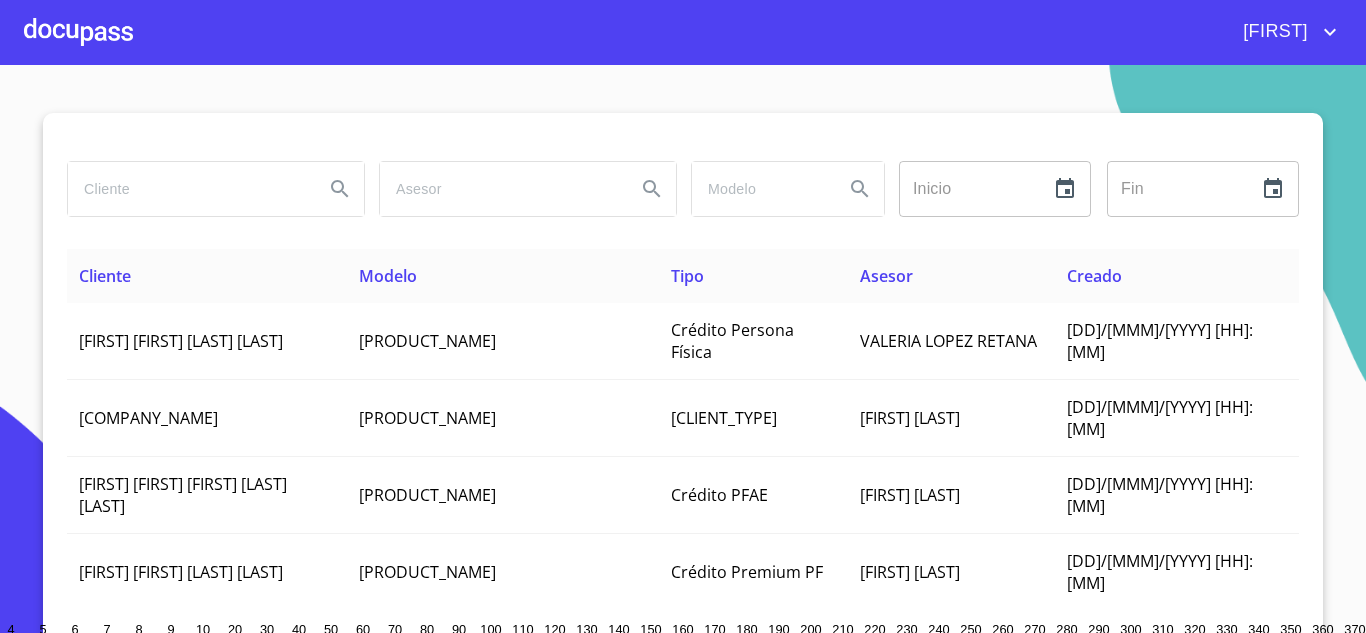 click at bounding box center [188, 189] 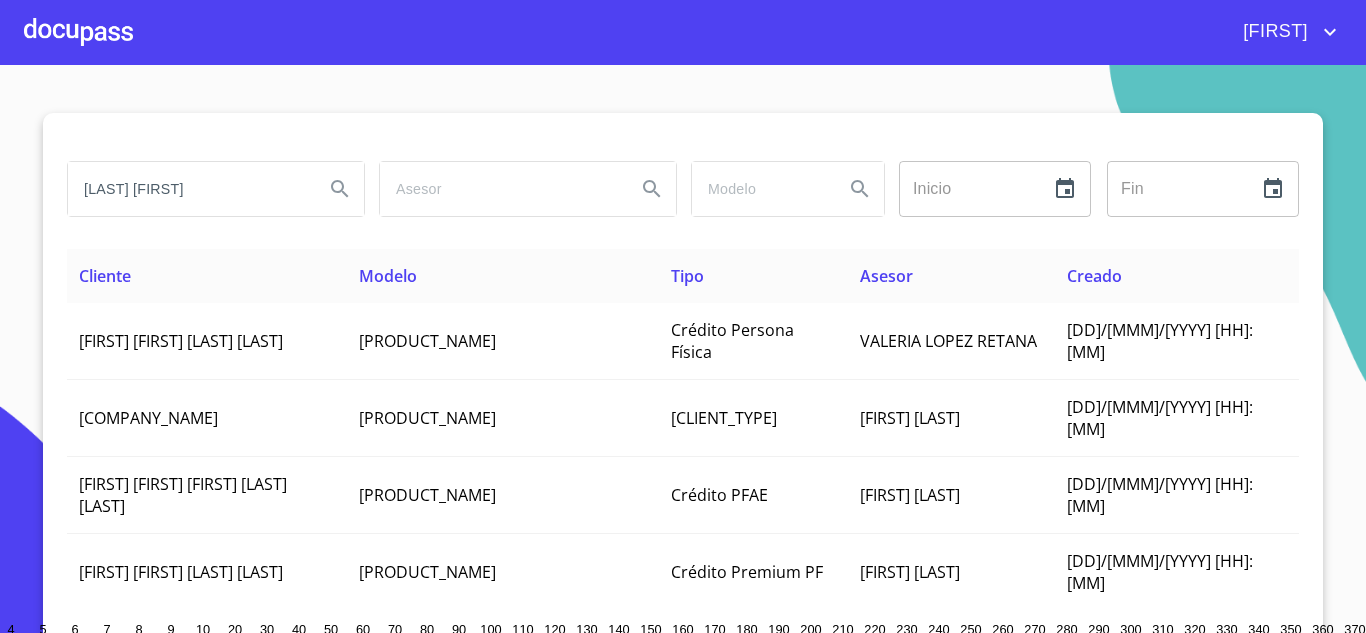 type on "[LAST] [FIRST]" 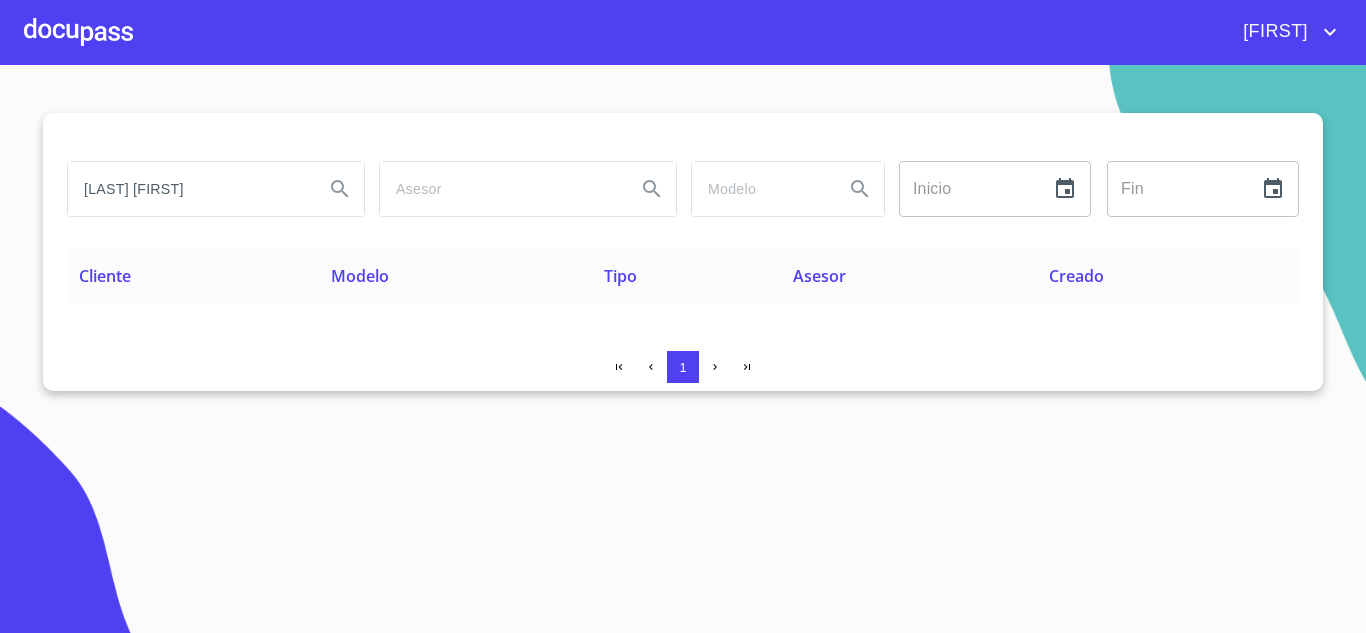 drag, startPoint x: 245, startPoint y: 193, endPoint x: -241, endPoint y: 167, distance: 486.69498 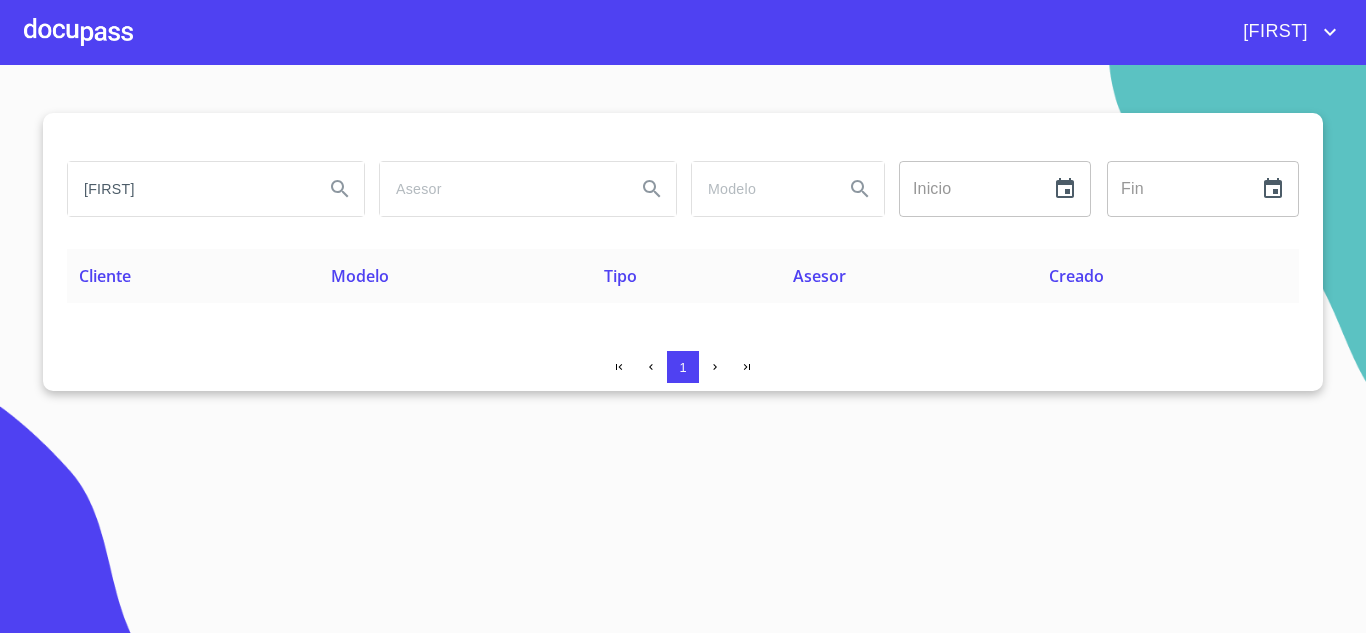 type on "[FIRST]" 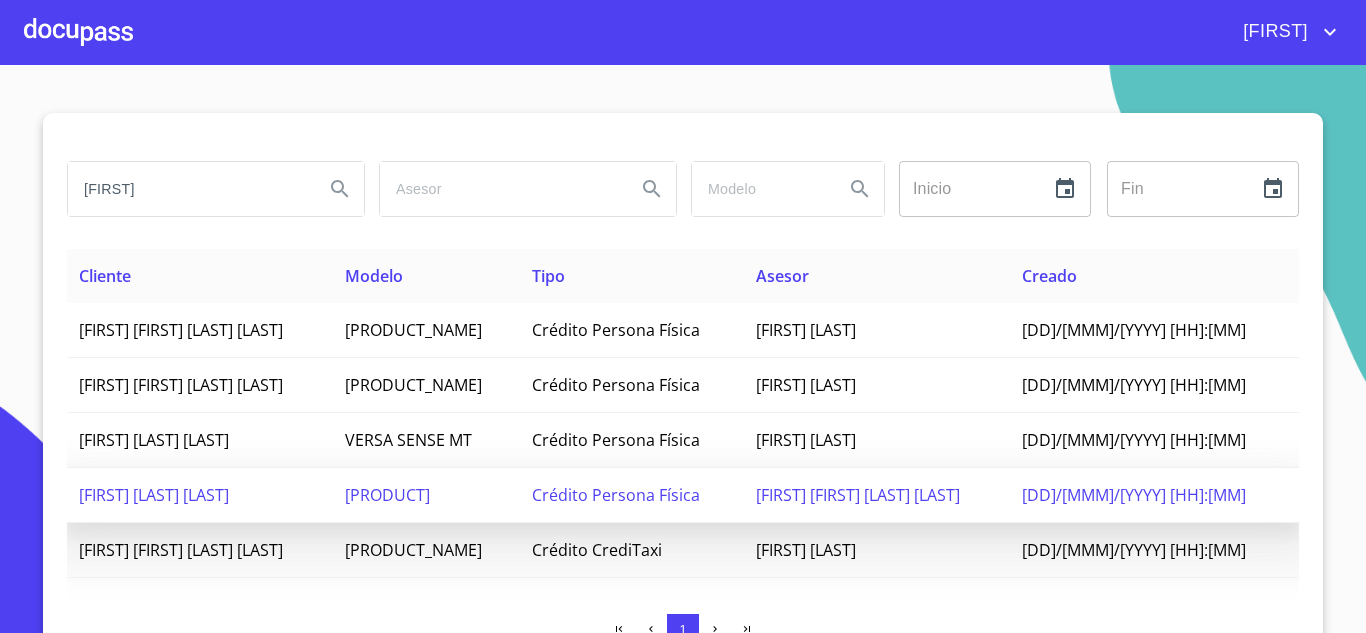 click on "[FIRST] [LAST] [LAST]" at bounding box center [154, 495] 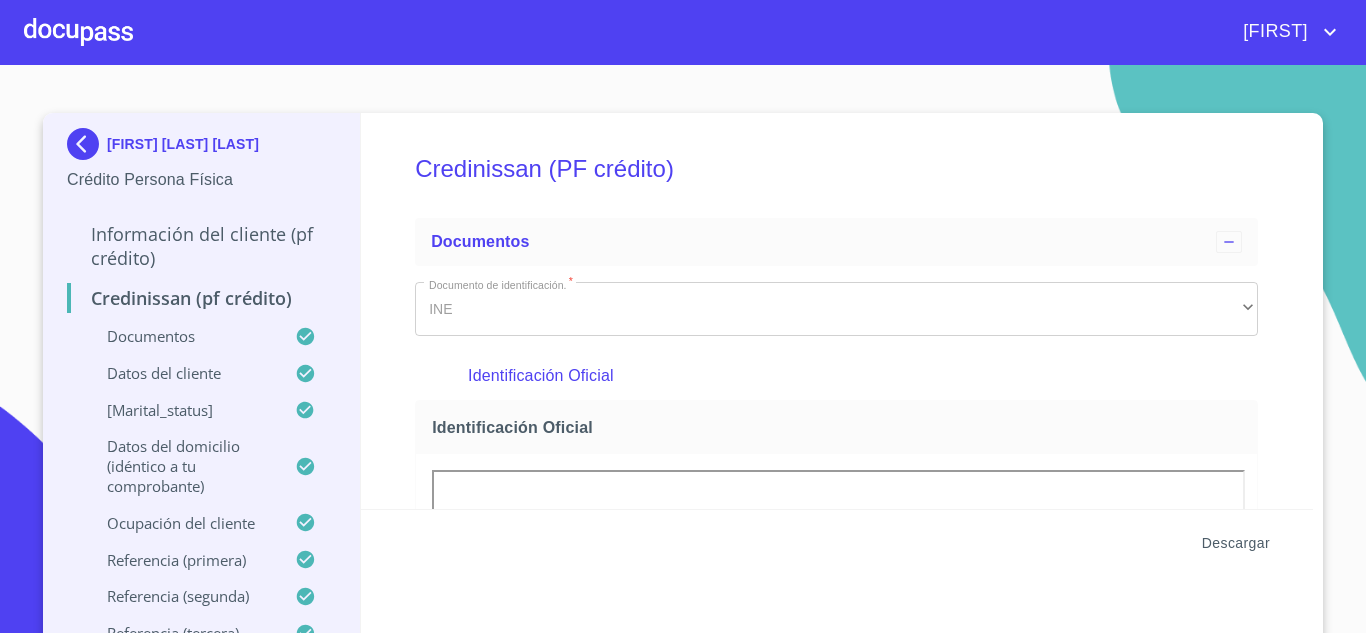 click on "Descargar" at bounding box center (1236, 543) 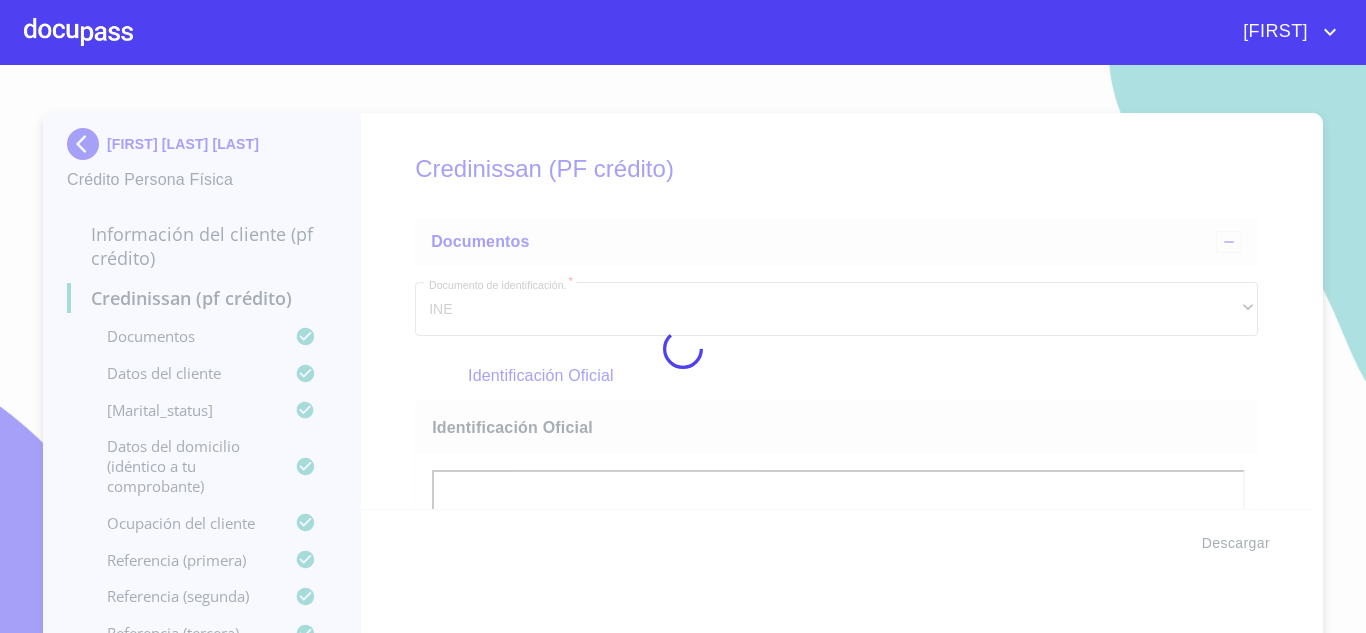 scroll, scrollTop: 0, scrollLeft: 0, axis: both 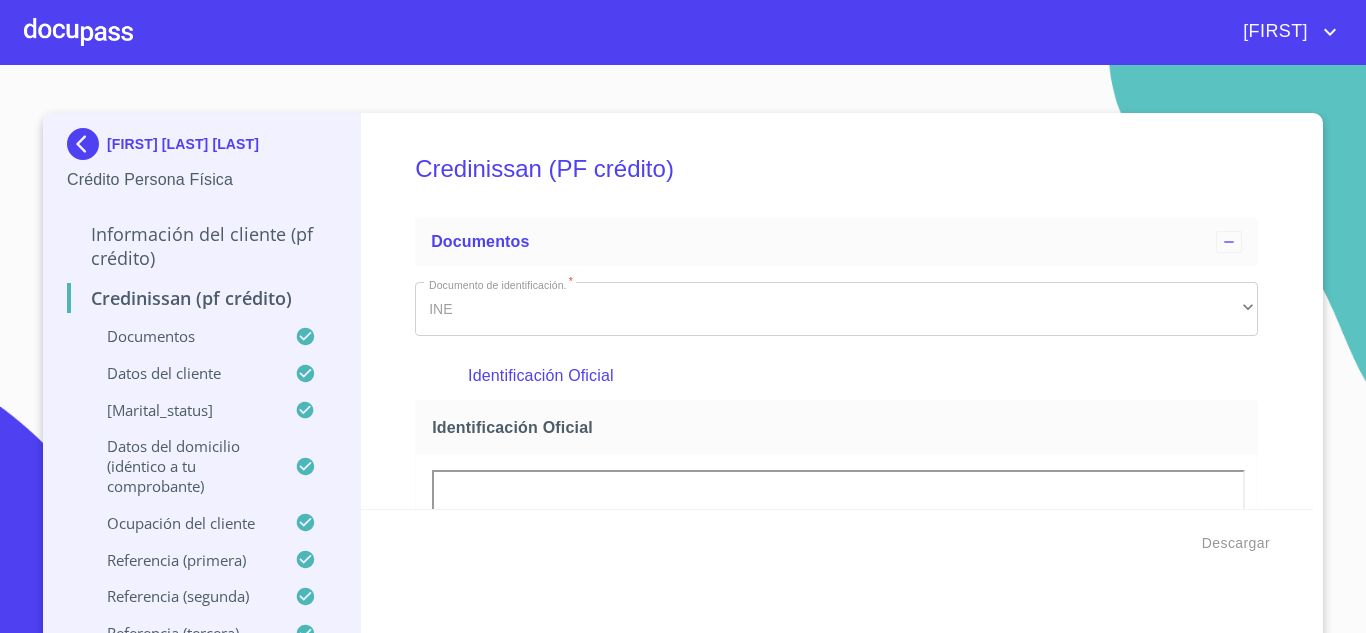 click at bounding box center [87, 144] 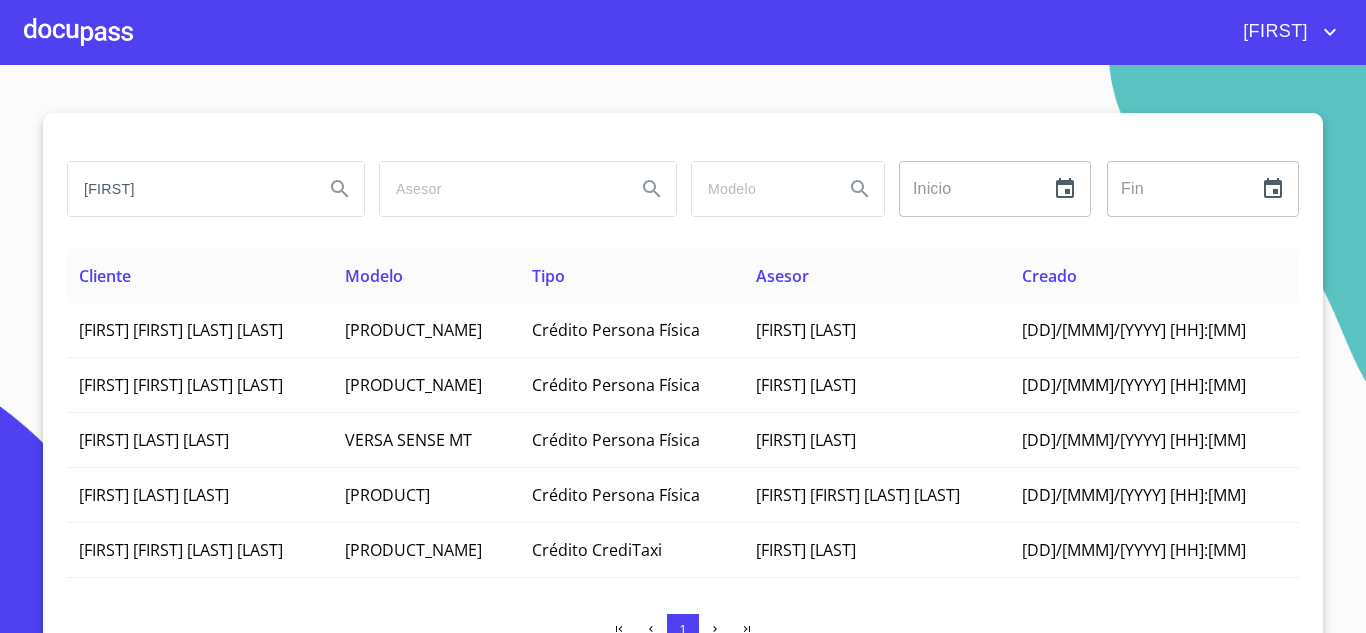 drag, startPoint x: 190, startPoint y: 182, endPoint x: -332, endPoint y: 183, distance: 522.001 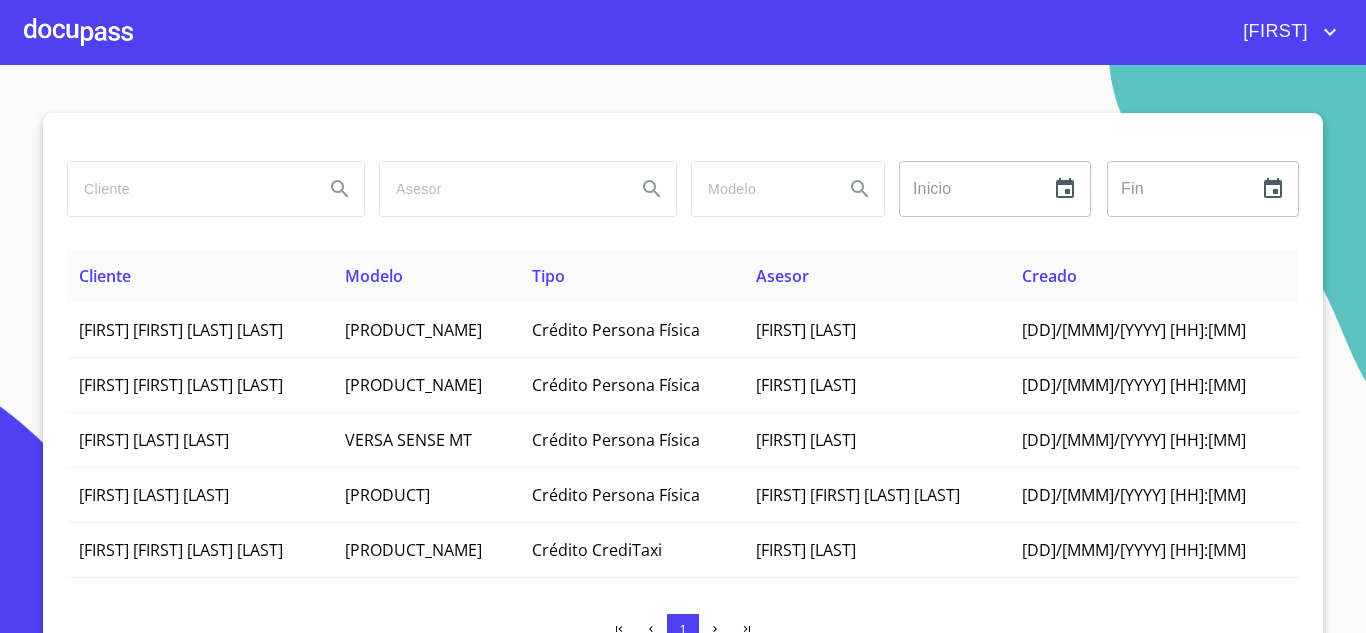 click at bounding box center (188, 189) 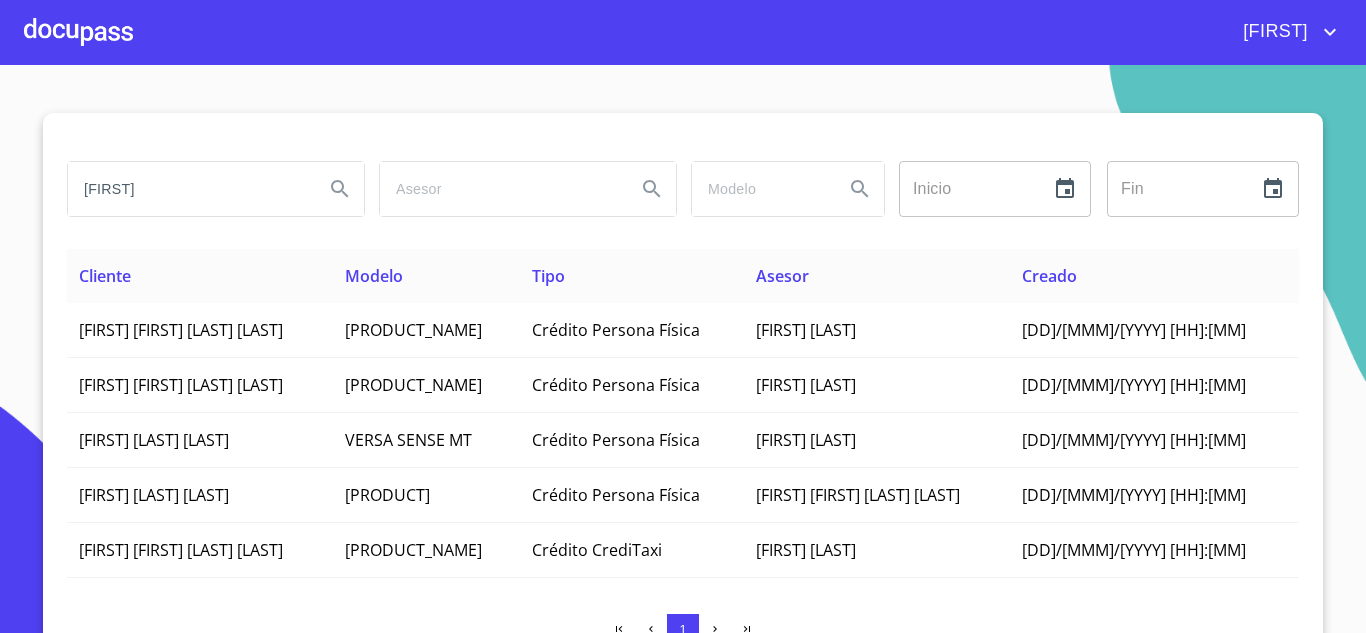type on "l" 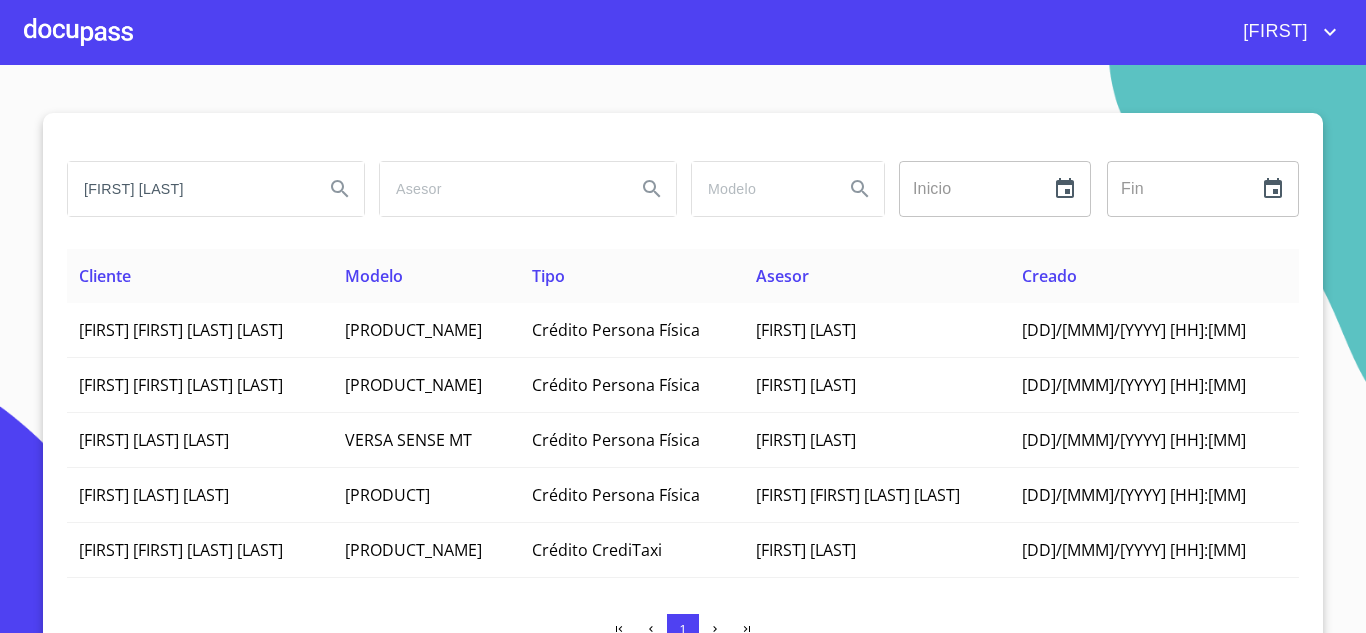 type on "[FIRST] [LAST]" 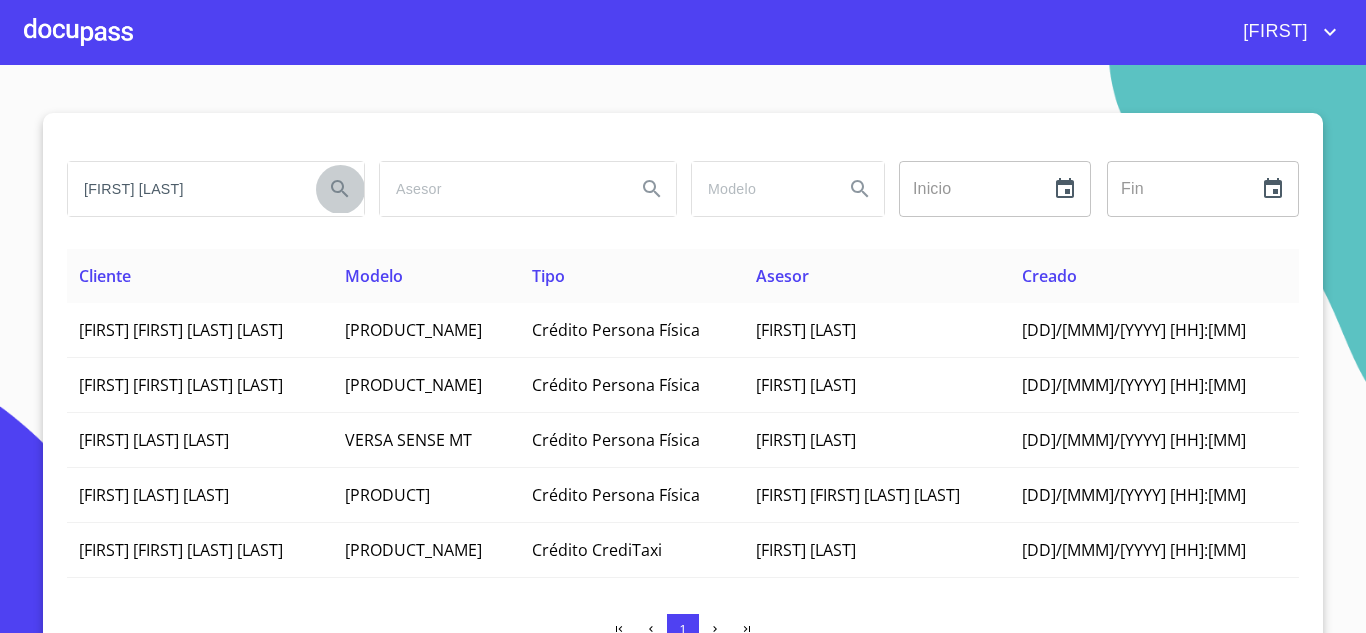 click 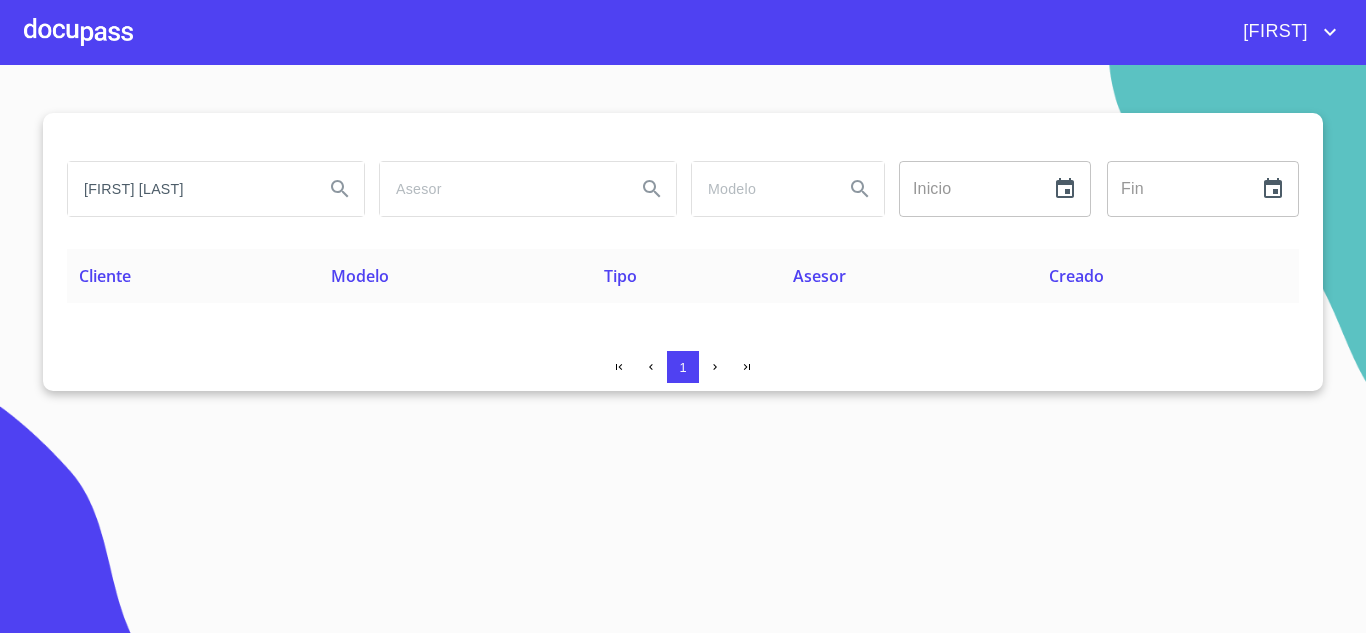 drag, startPoint x: 236, startPoint y: 192, endPoint x: -64, endPoint y: 188, distance: 300.02667 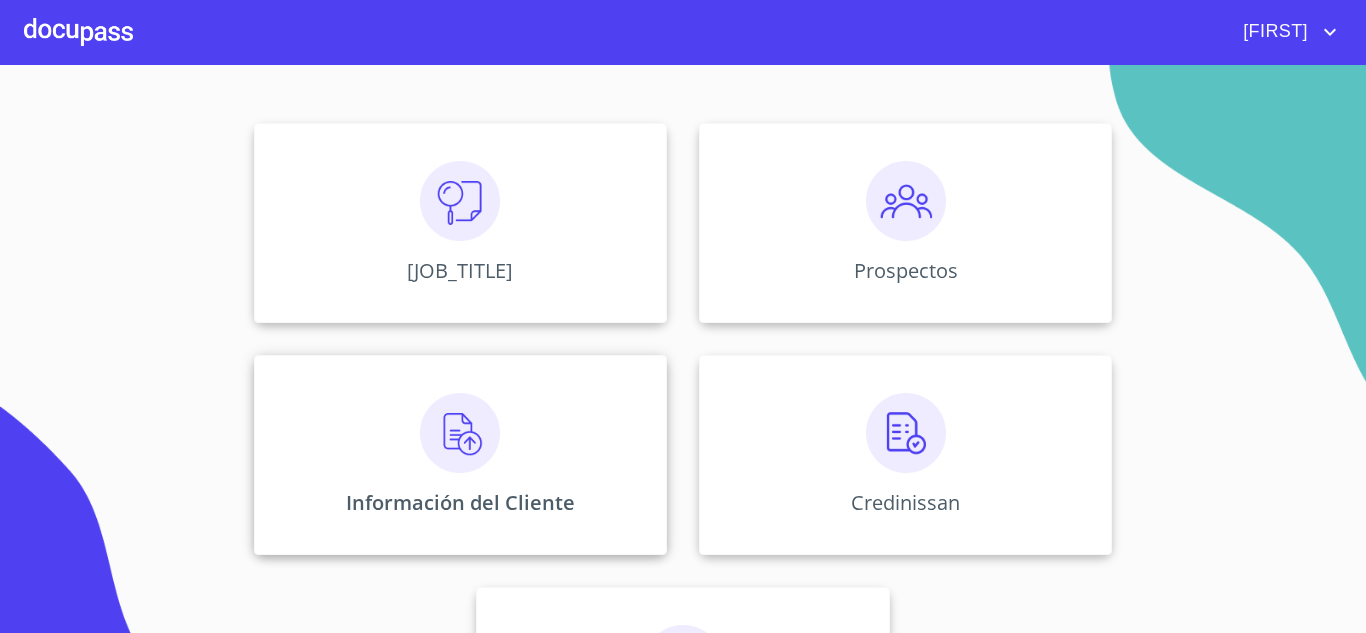 scroll, scrollTop: 372, scrollLeft: 0, axis: vertical 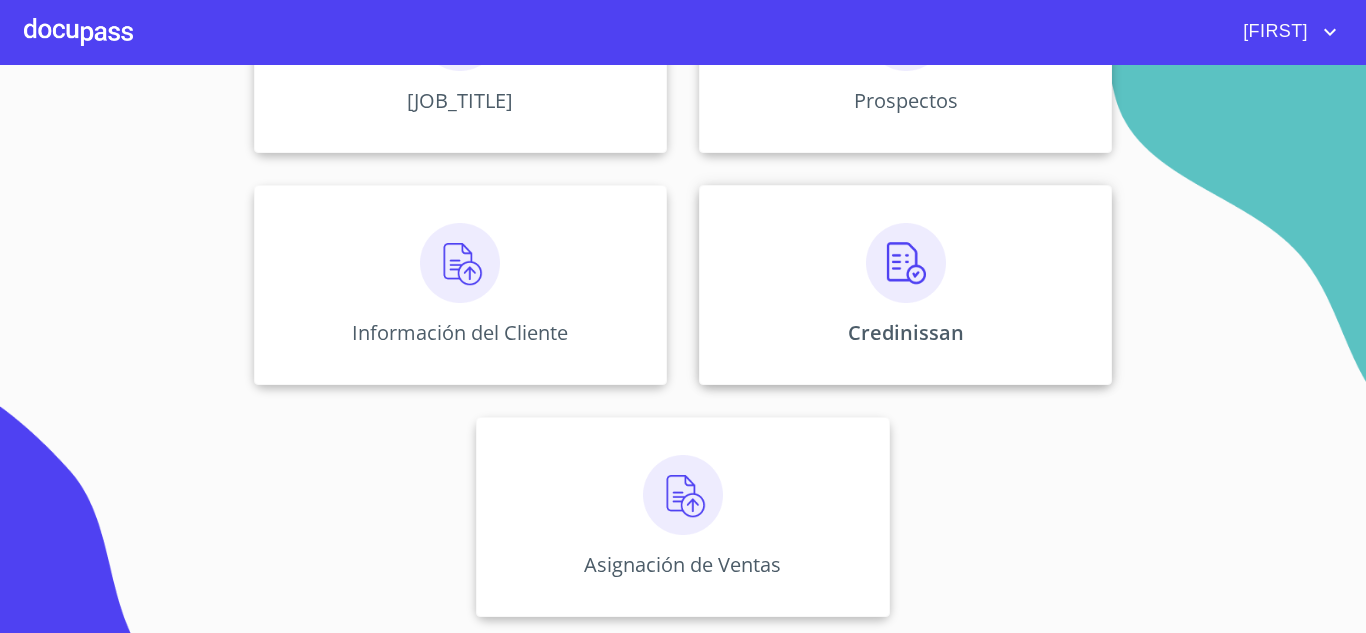 click at bounding box center [906, 263] 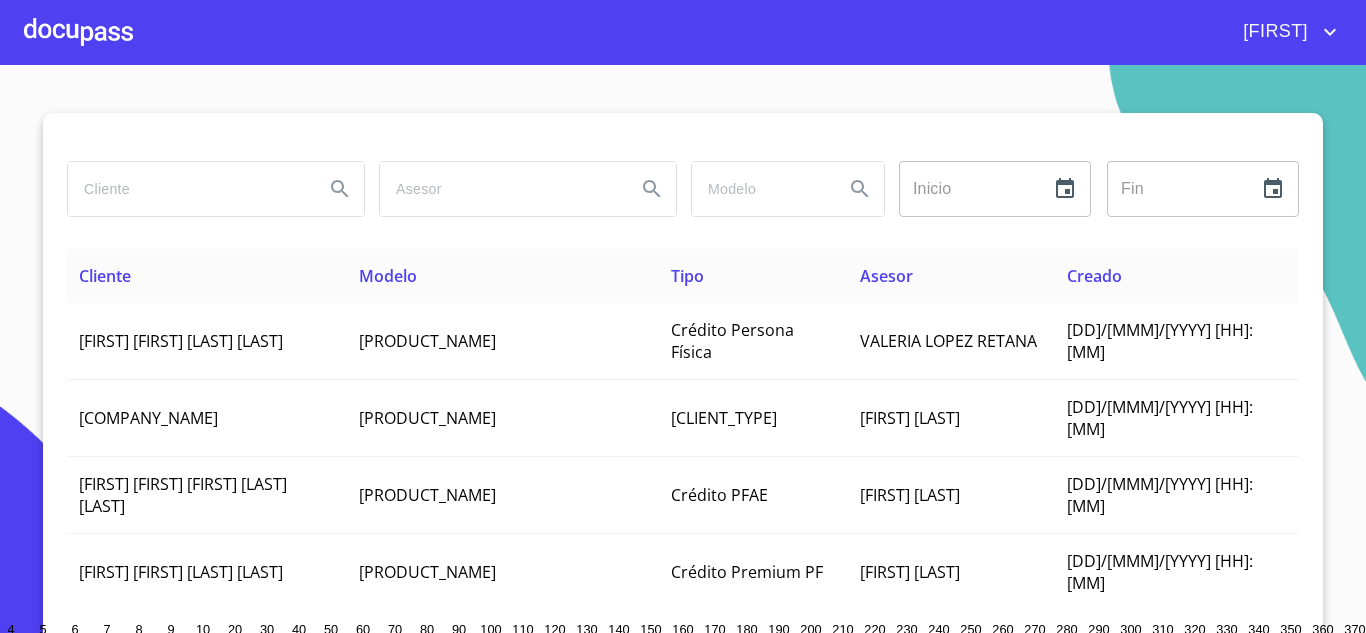 click at bounding box center (188, 189) 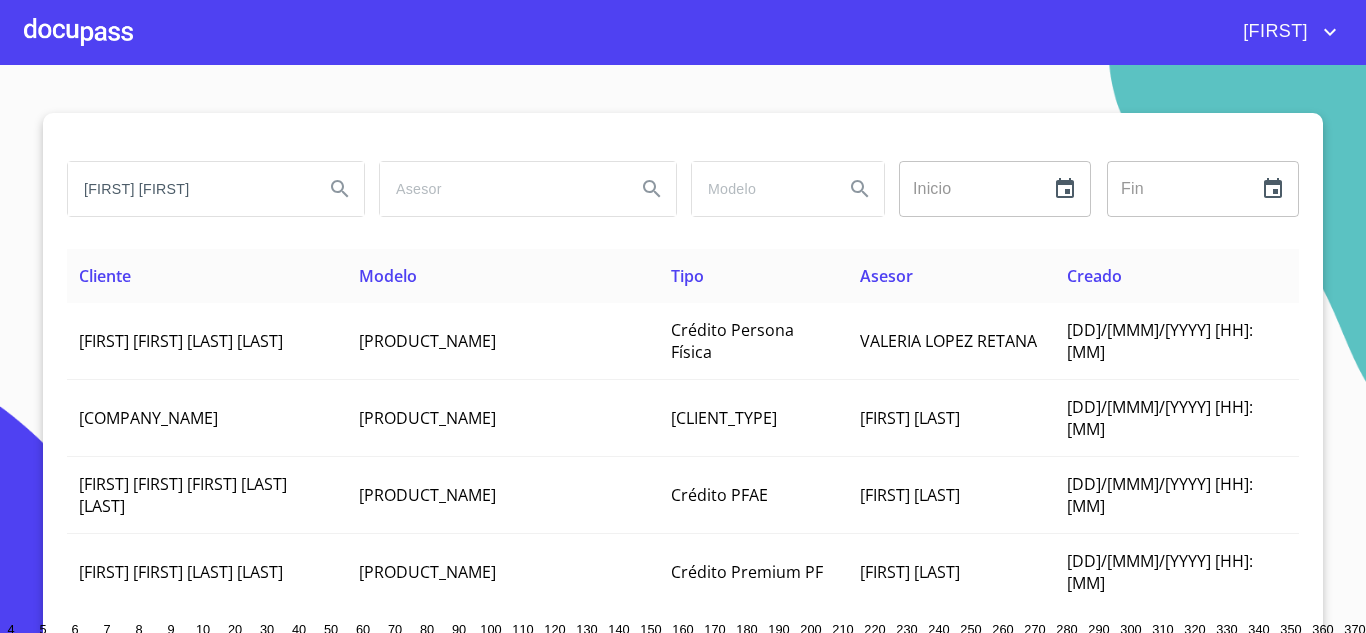 type on "[FIRST] [FIRST]" 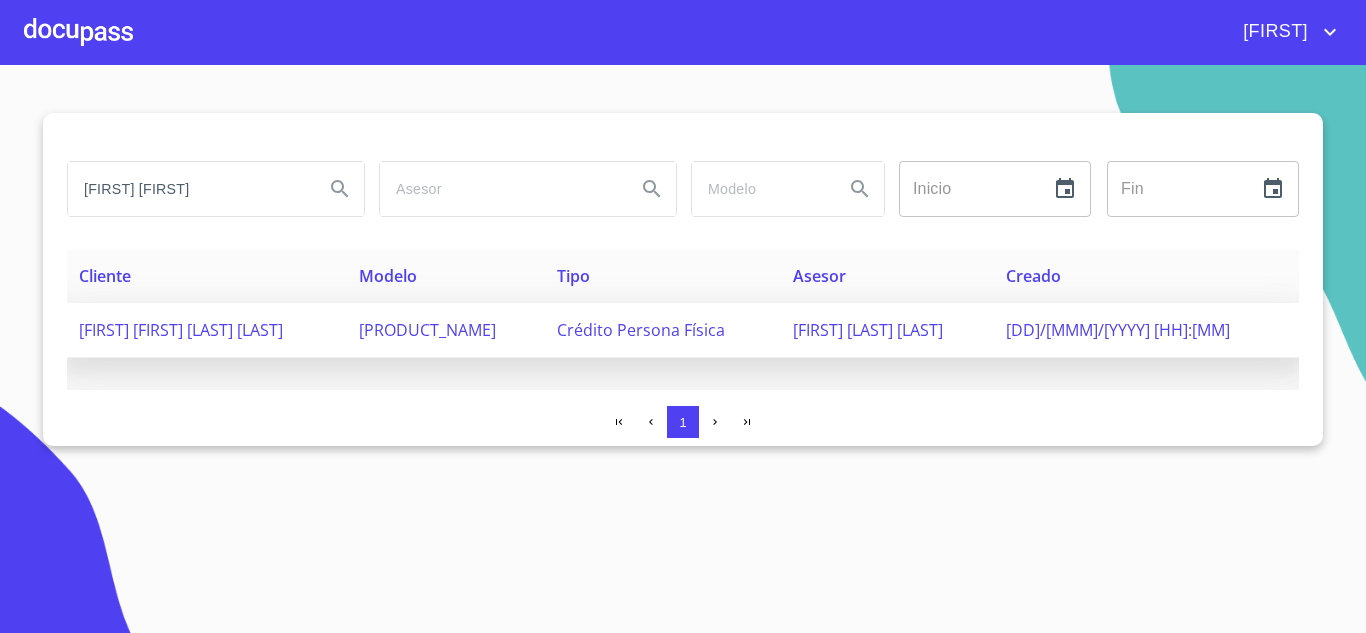 click on "[FIRST] [FIRST] [LAST] [LAST]" at bounding box center [181, 330] 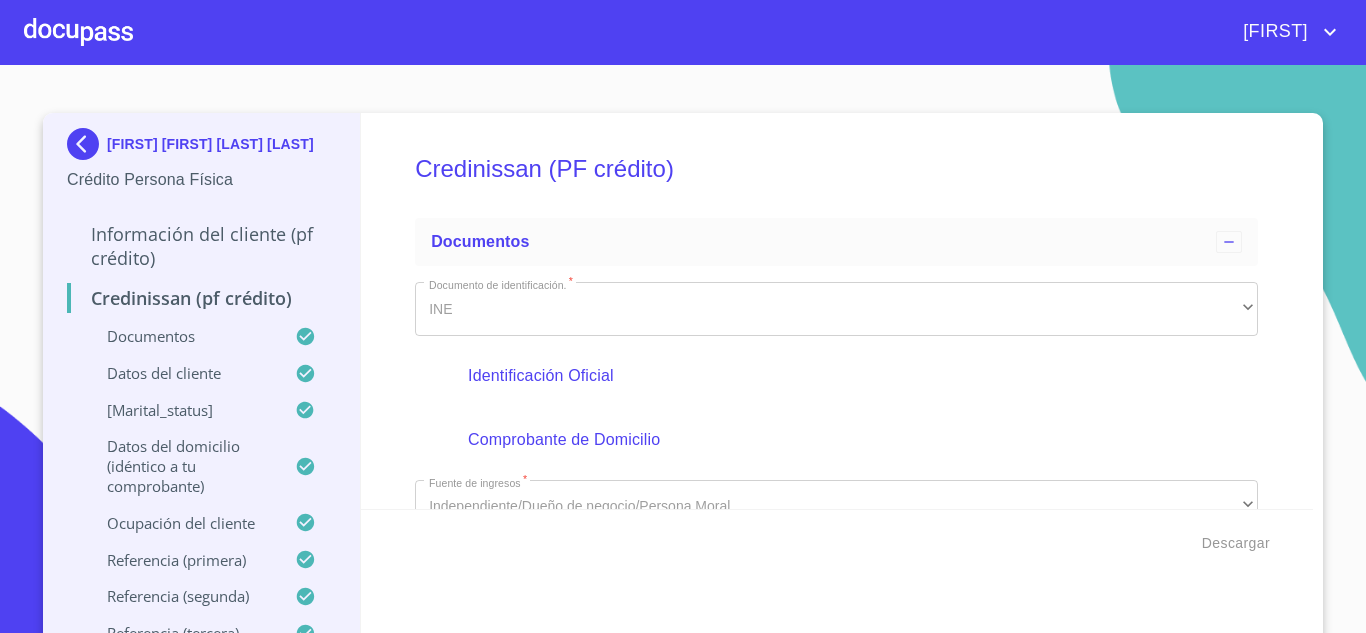 click on "[MARITAL_STATUS] [MARITAL_STATUS]
[FIRST] ​ [FIRST] * [LAST] ​ [LAST] * [FIRST] ​ [FIRST] * [FIRST] ​ [FIRST] * [DD] de [MMM] de [YYYY] ​ [RFC] ​ [CURP] ​ [NUMBER] ​ [NATIONALITY] ​ [COUNTRY] ​ [STATE] ​ [GENDER] ​ [CURRENCY] [PHONE] ​ [MARITAL_STATUS] [MARITAL_STATUS]
[STREET_NAME]
* *" at bounding box center (837, 311) 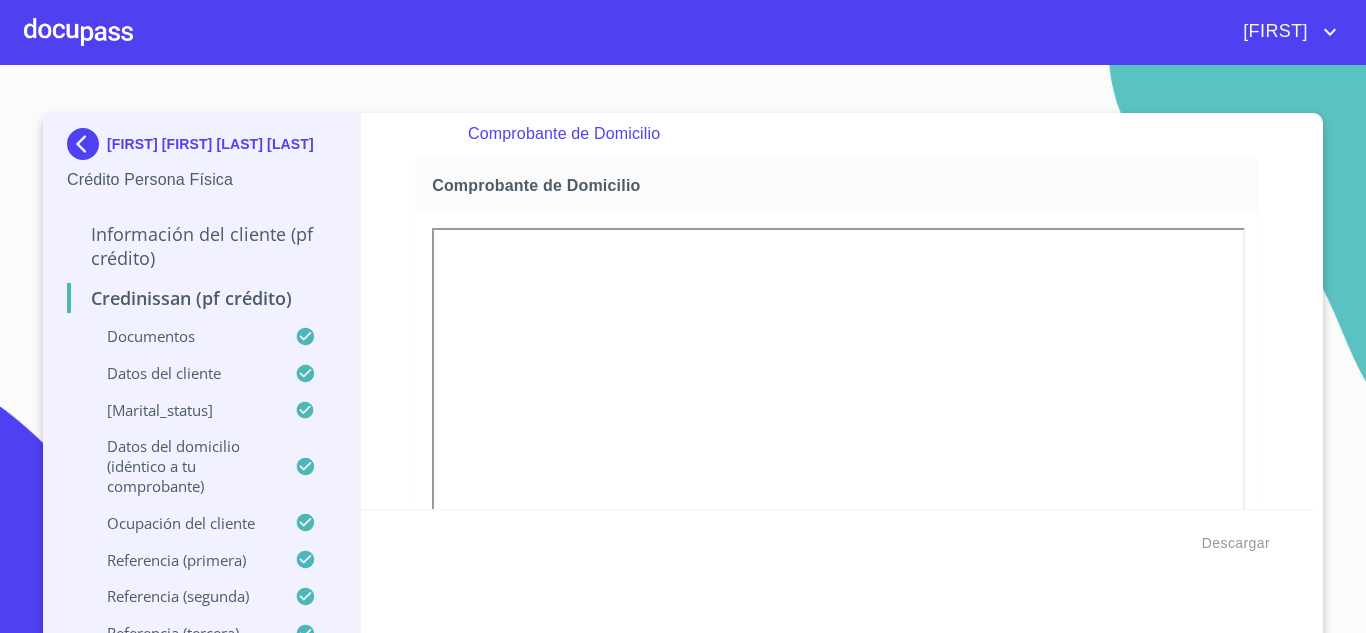 scroll, scrollTop: 500, scrollLeft: 0, axis: vertical 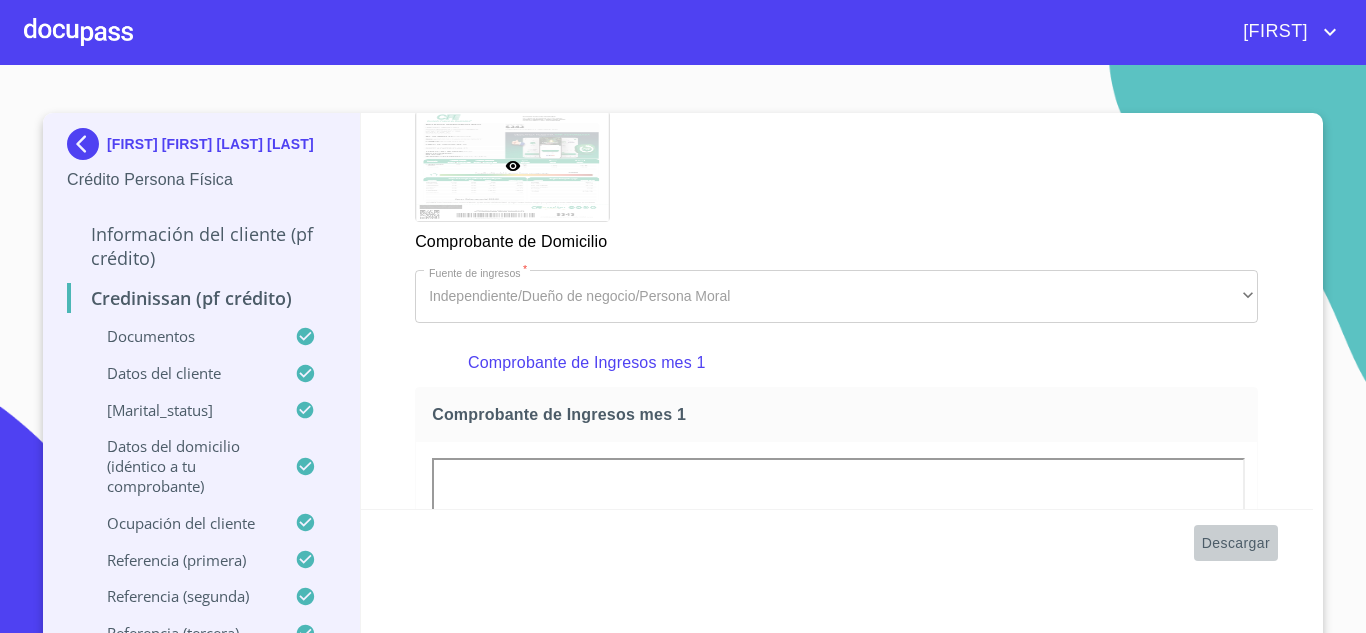 click on "Descargar" at bounding box center (1236, 543) 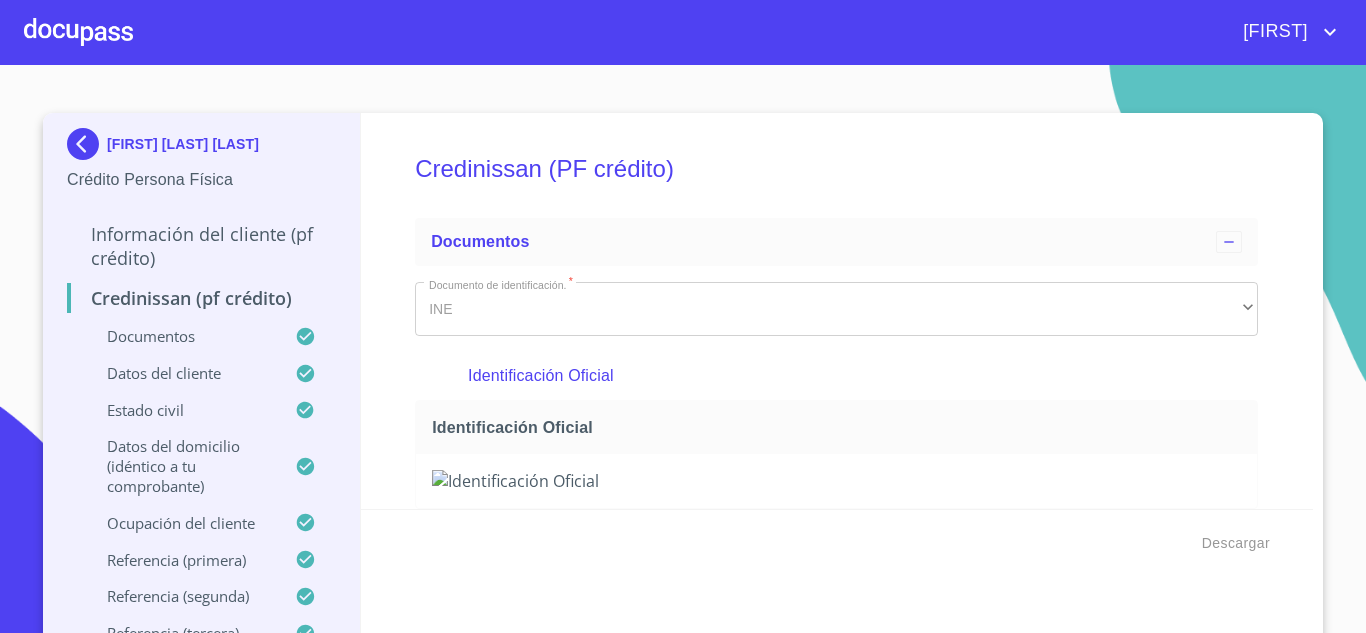 scroll, scrollTop: 0, scrollLeft: 0, axis: both 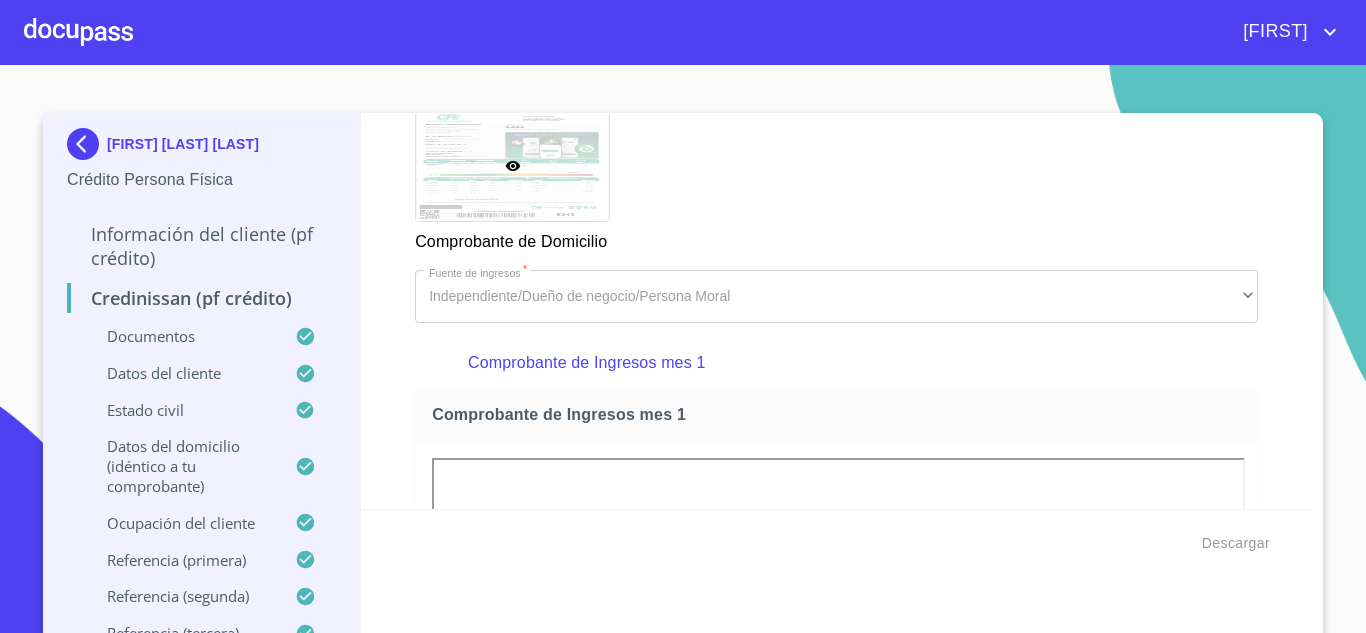 click at bounding box center (78, 32) 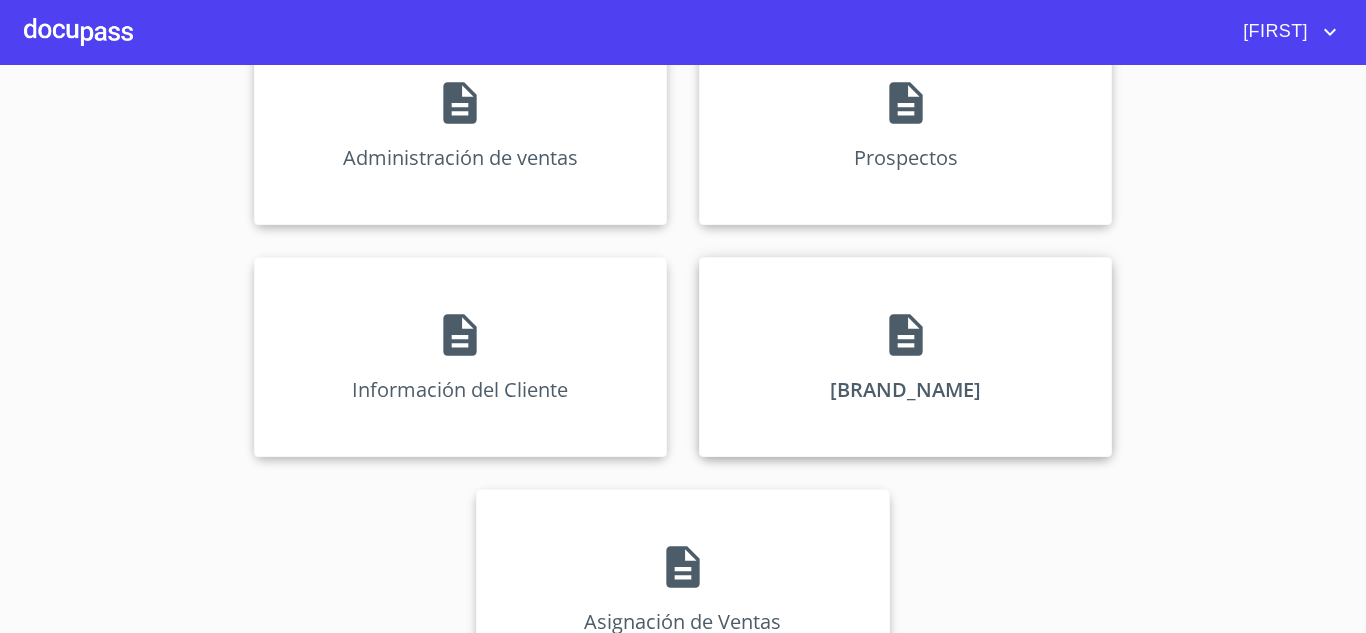 scroll, scrollTop: 285, scrollLeft: 0, axis: vertical 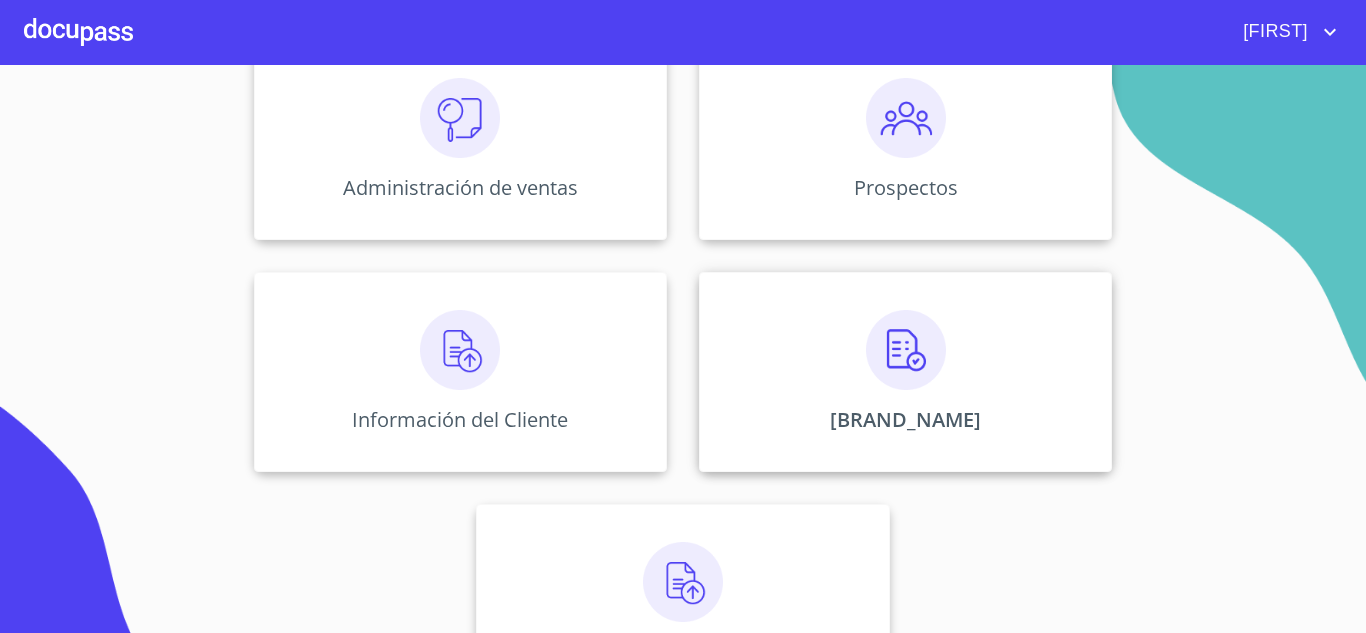 click on "[BRAND_NAME]" at bounding box center (905, 372) 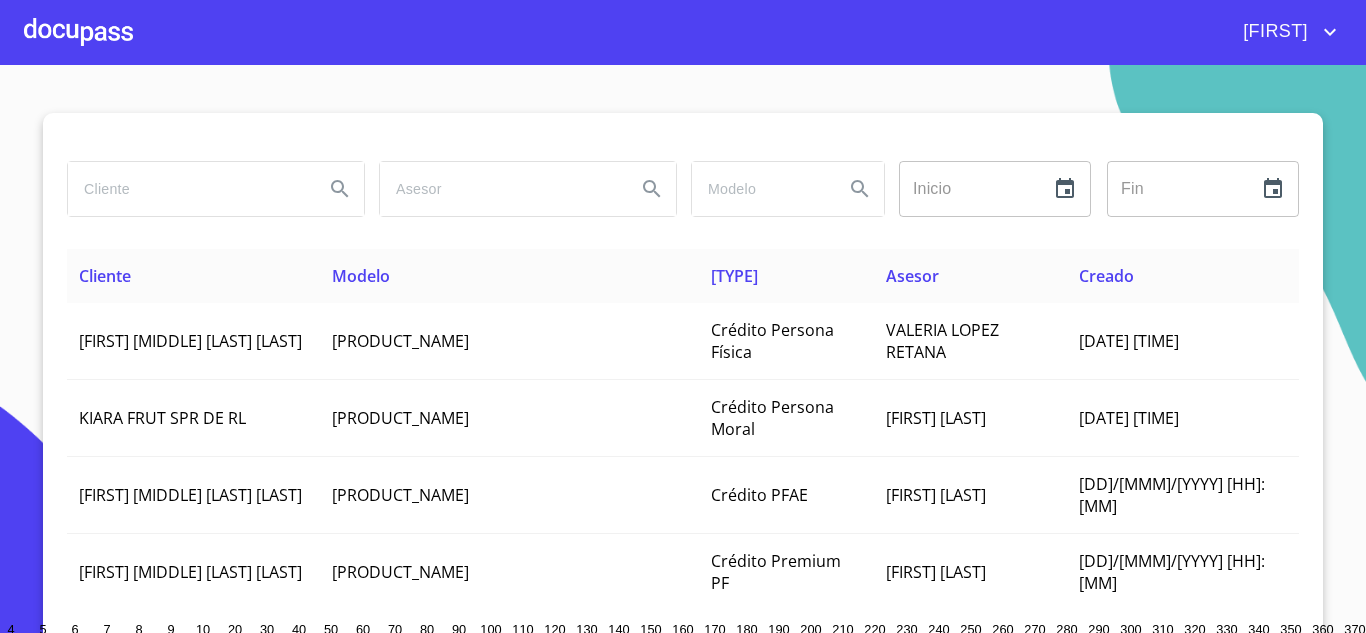 click at bounding box center (188, 189) 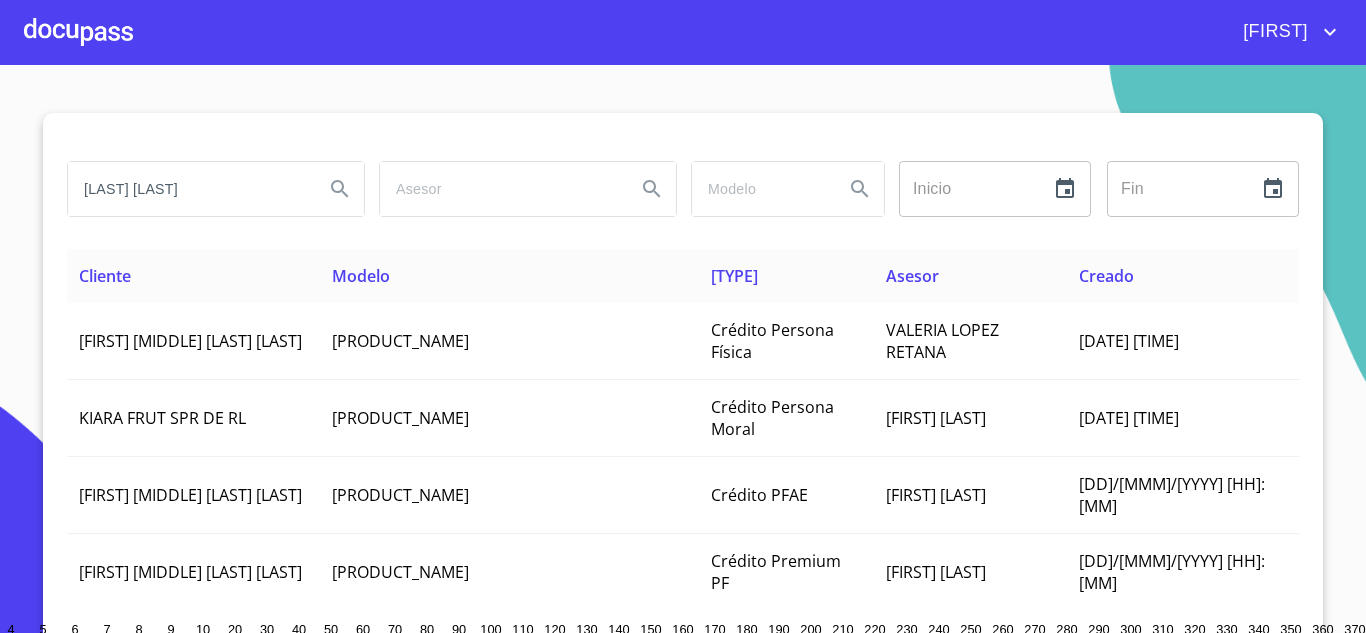type on "[LAST] [LAST]" 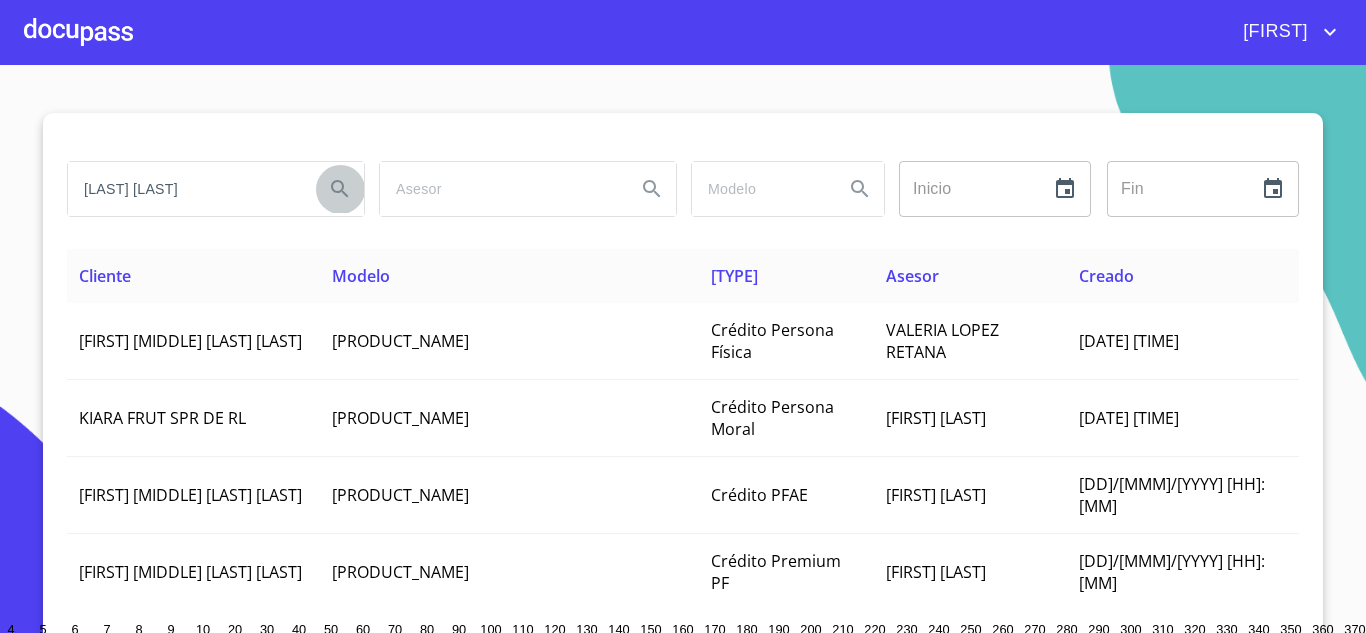 click 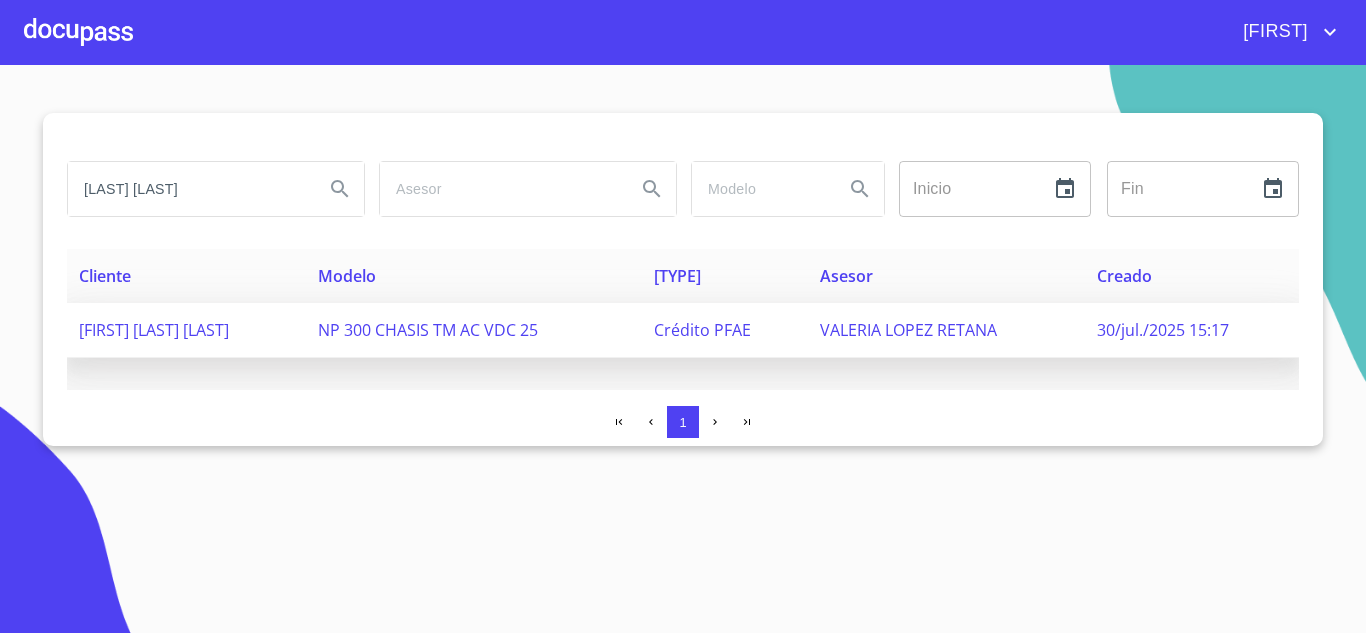 click on "[FIRST] [LAST] [LAST]" at bounding box center (154, 330) 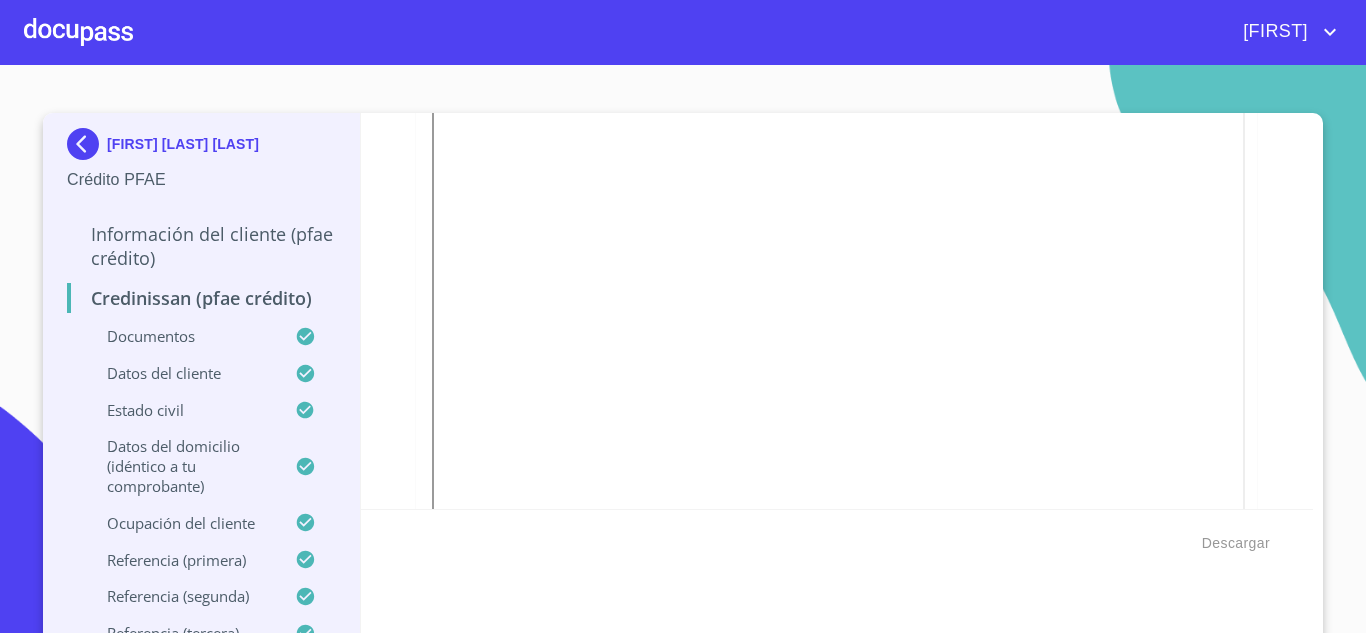 scroll, scrollTop: 700, scrollLeft: 0, axis: vertical 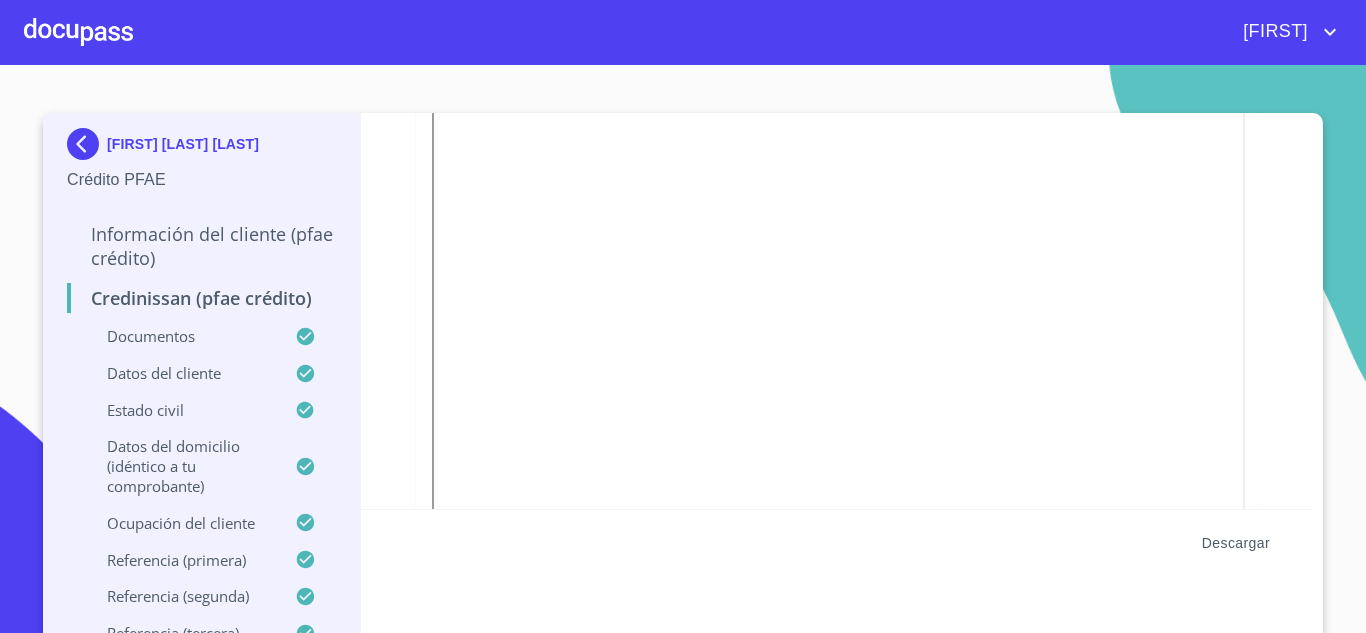 click on "Descargar" at bounding box center [1236, 543] 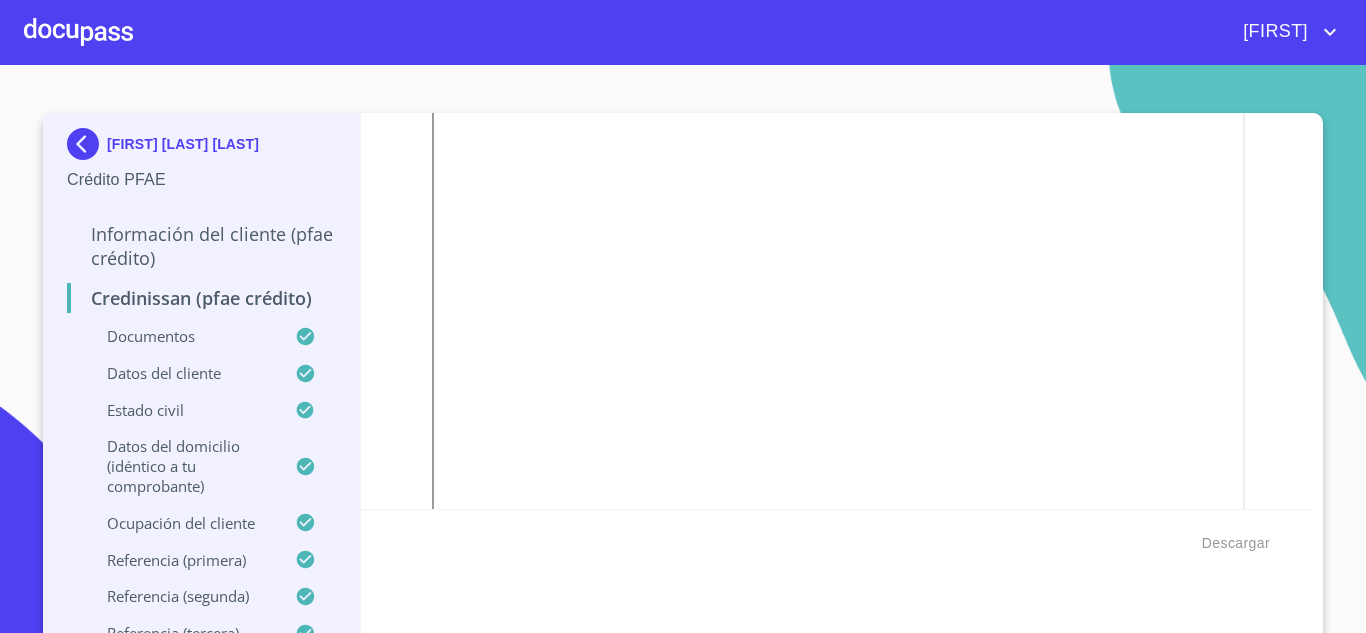 click at bounding box center (78, 32) 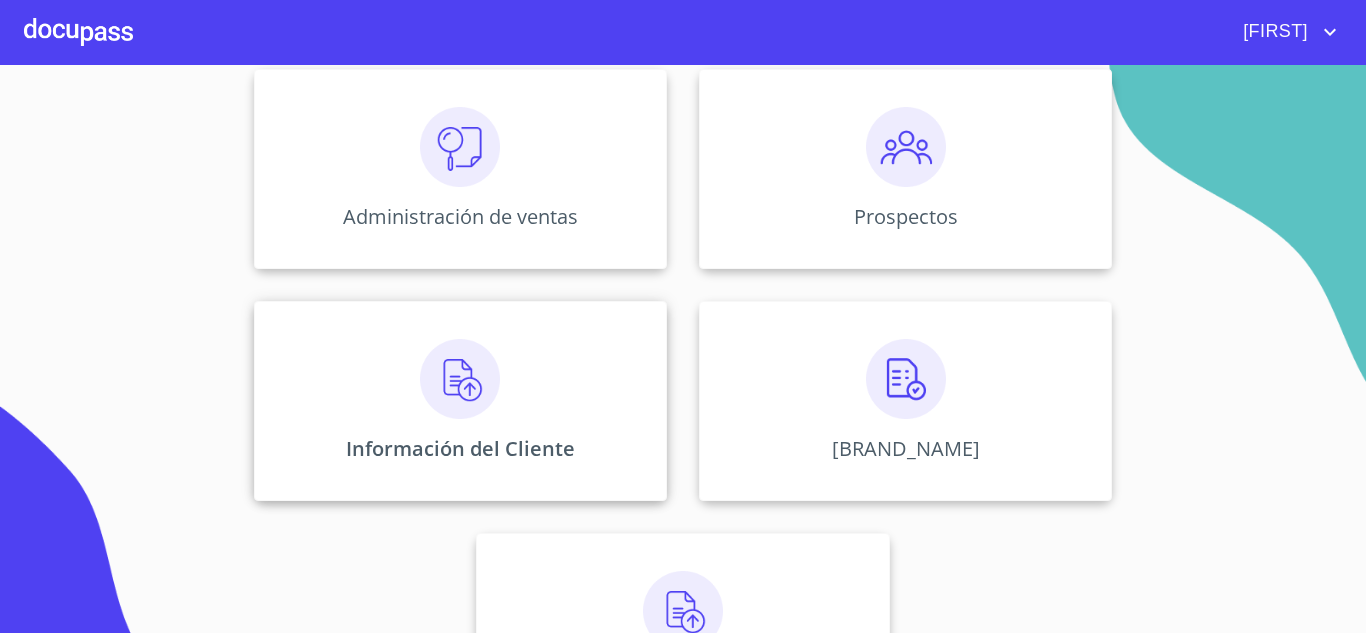 scroll, scrollTop: 300, scrollLeft: 0, axis: vertical 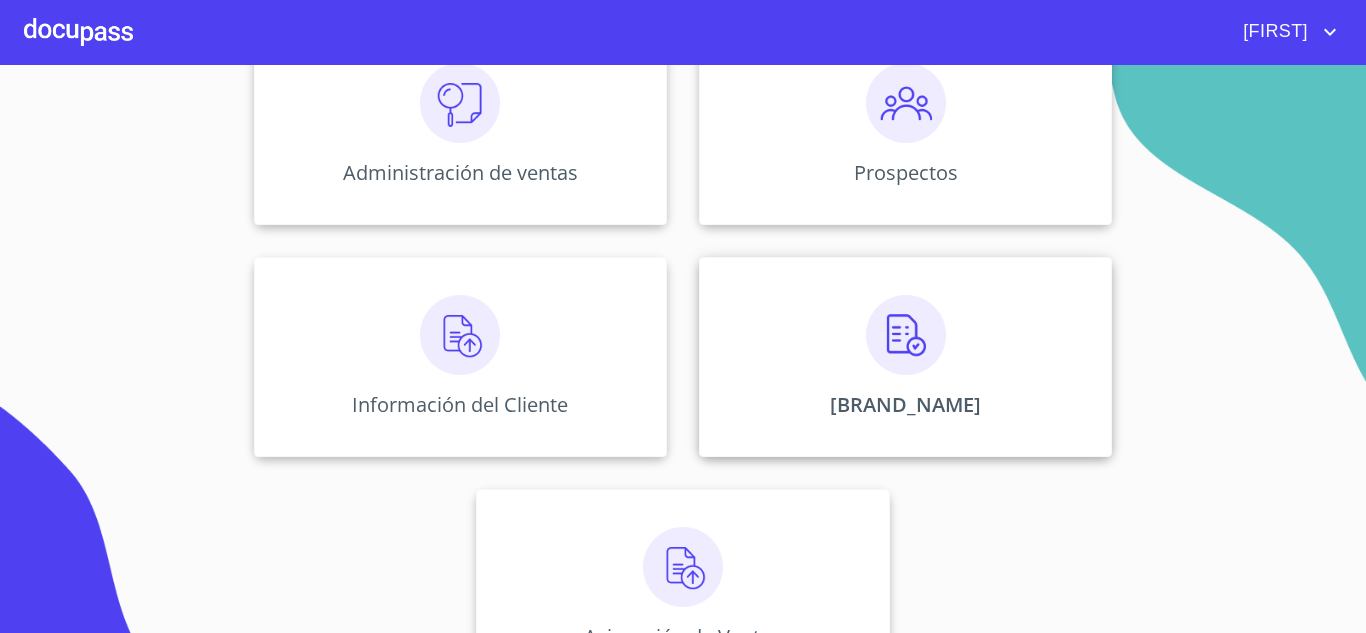 click at bounding box center (906, 335) 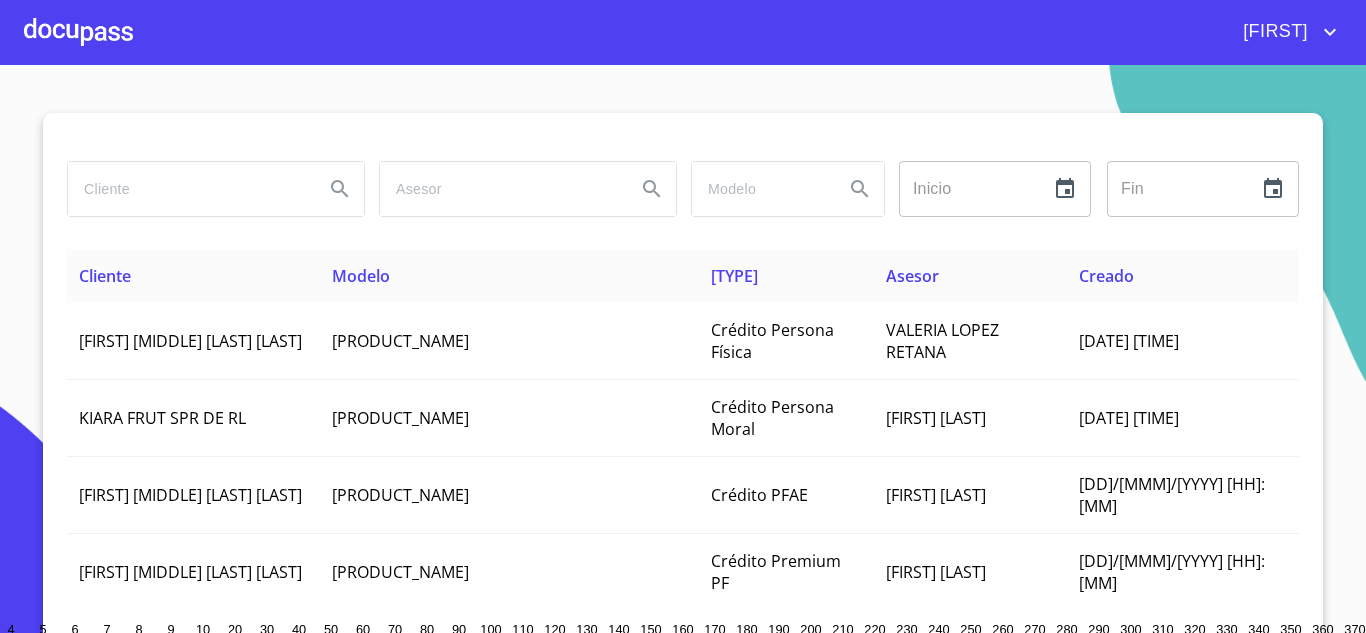 click at bounding box center (188, 189) 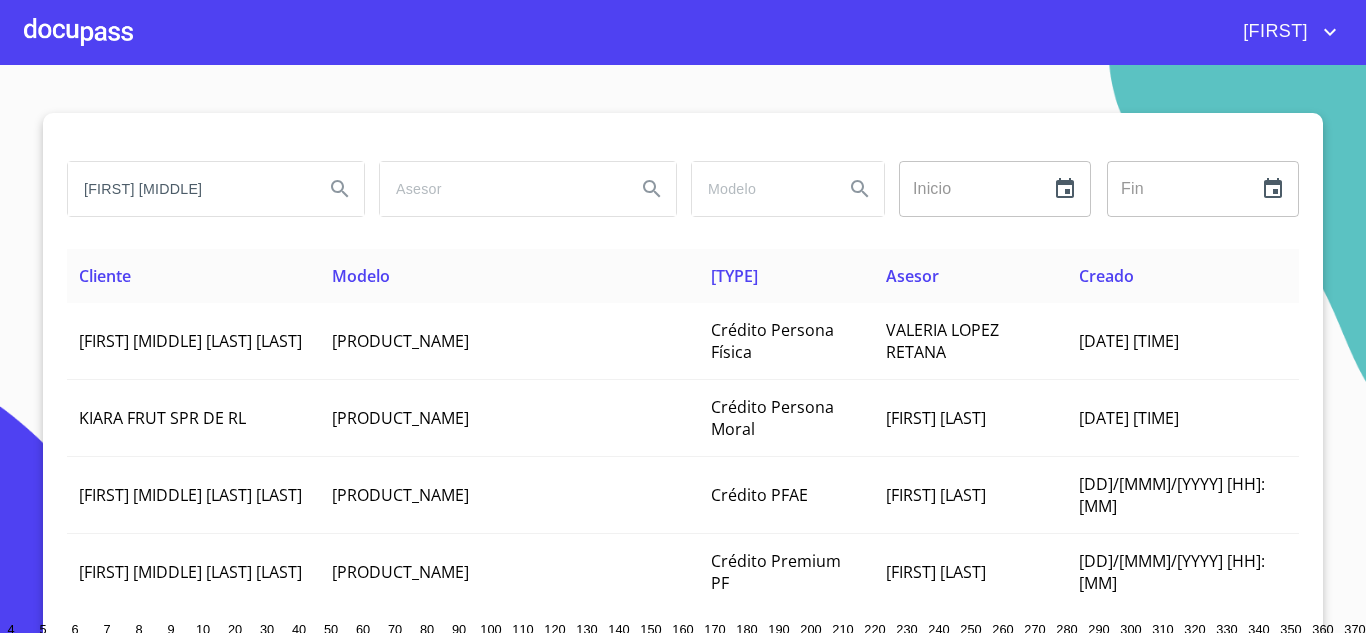 type on "[FIRST] [MIDDLE]" 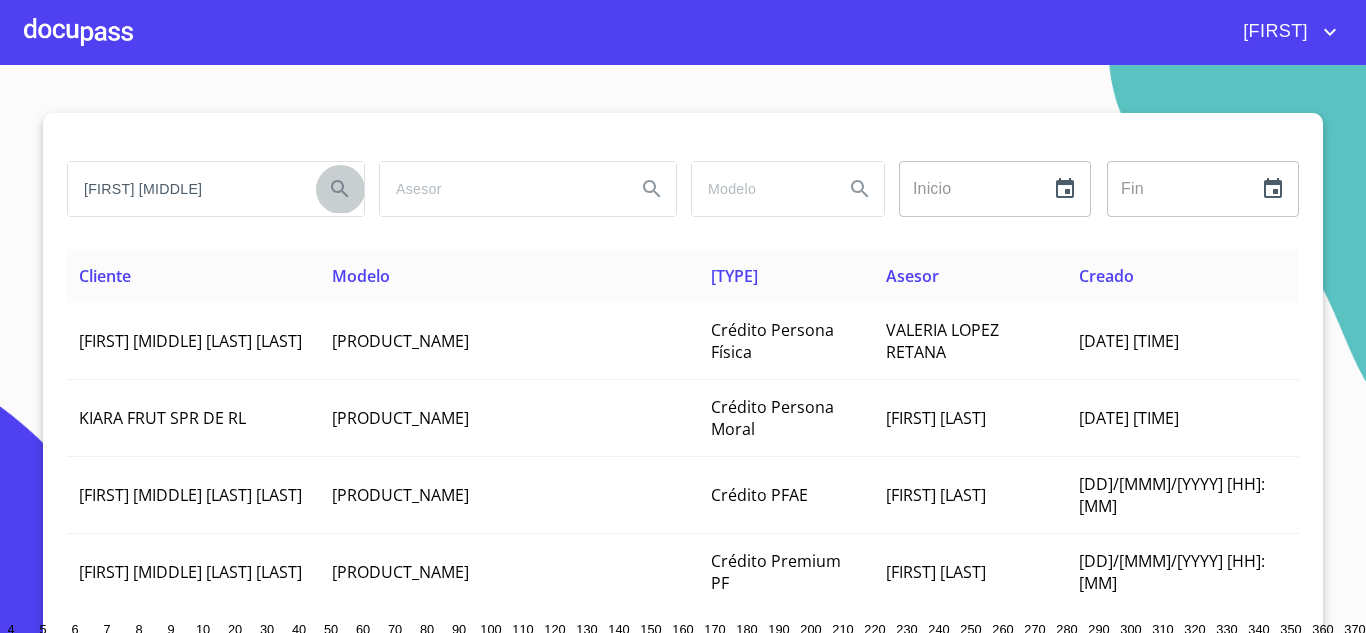 click 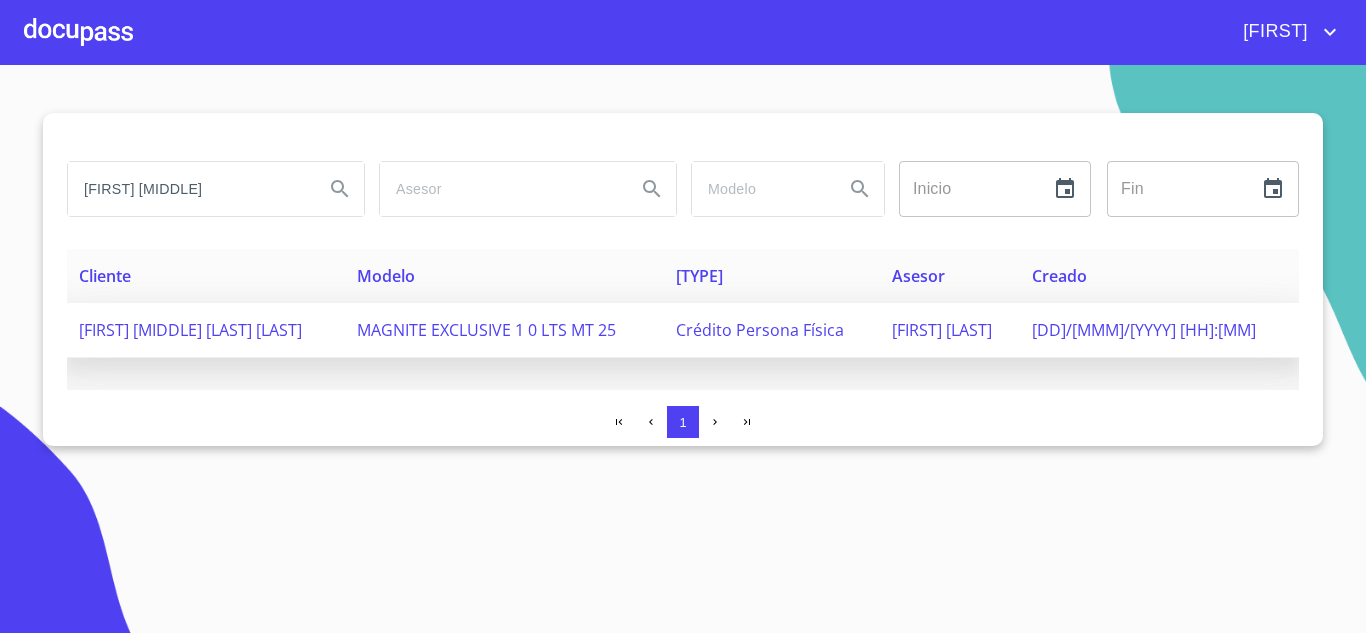 click on "[FIRST] [MIDDLE] [LAST] [LAST]" at bounding box center (190, 330) 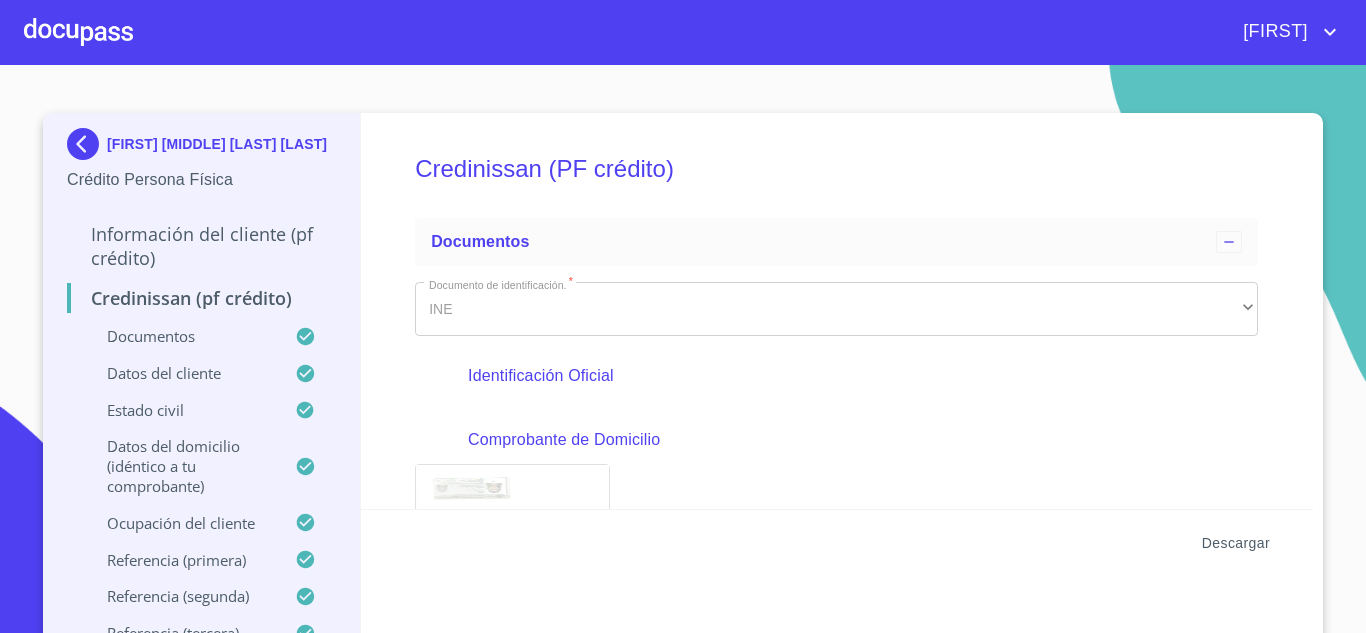 click on "Descargar" at bounding box center [1236, 543] 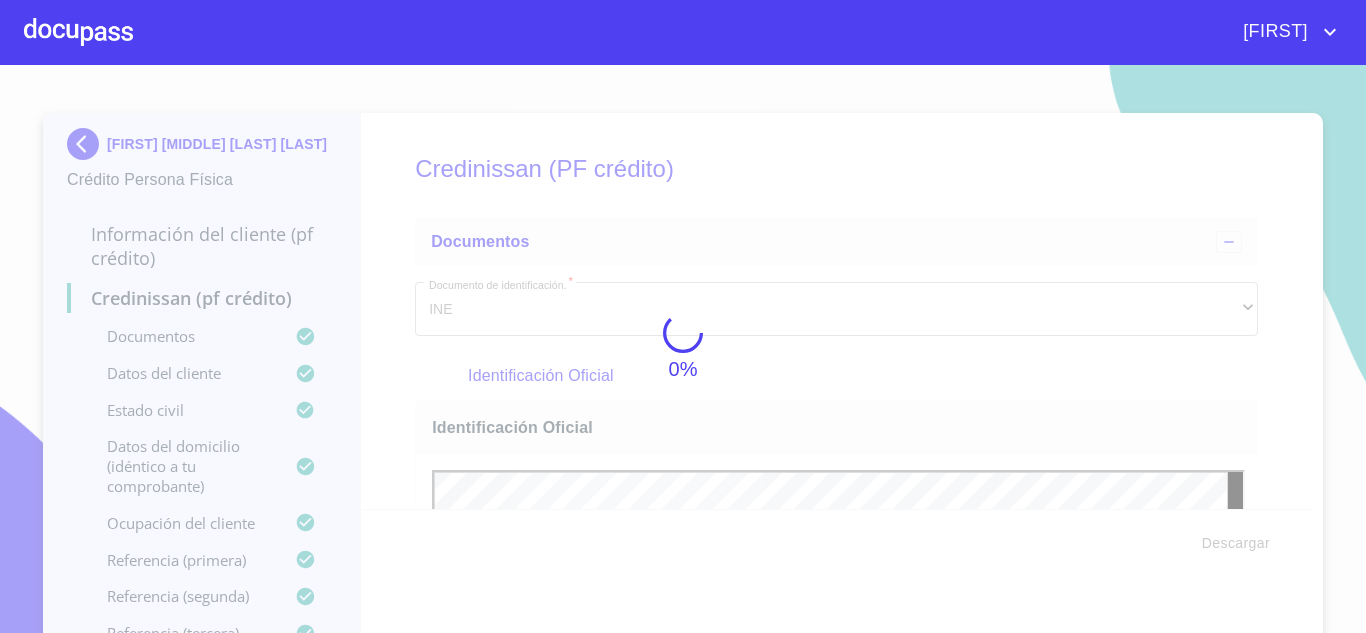 scroll, scrollTop: 0, scrollLeft: 0, axis: both 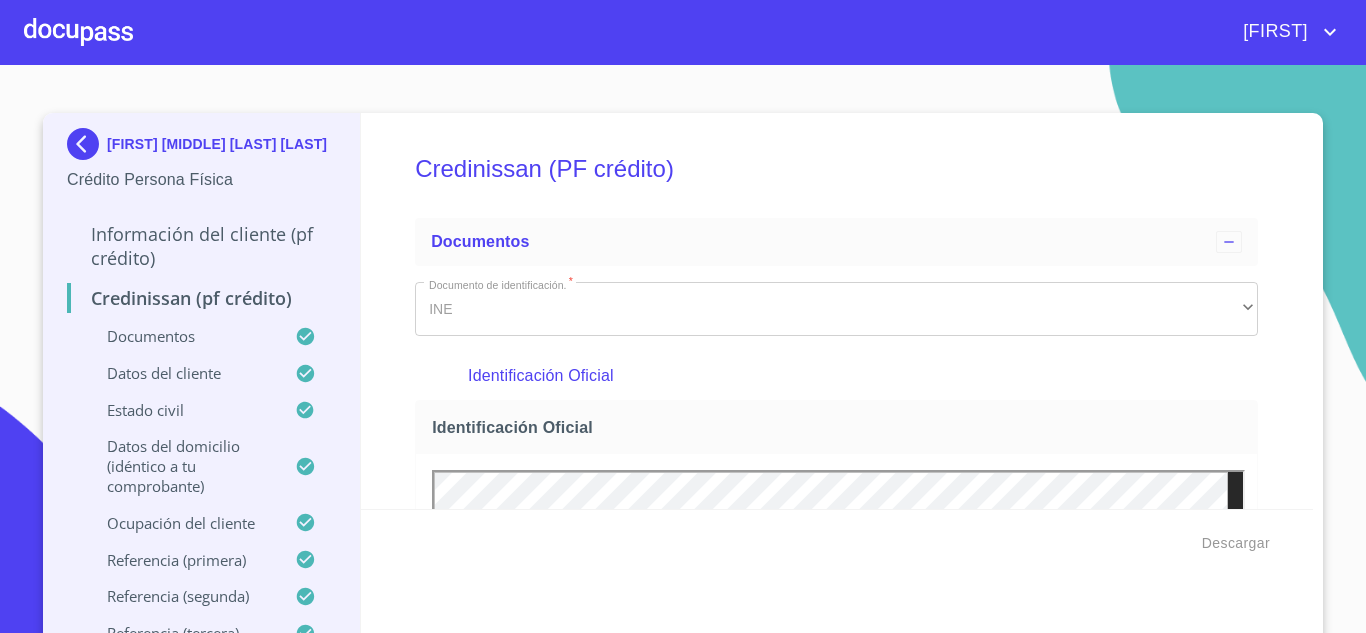 click at bounding box center (78, 32) 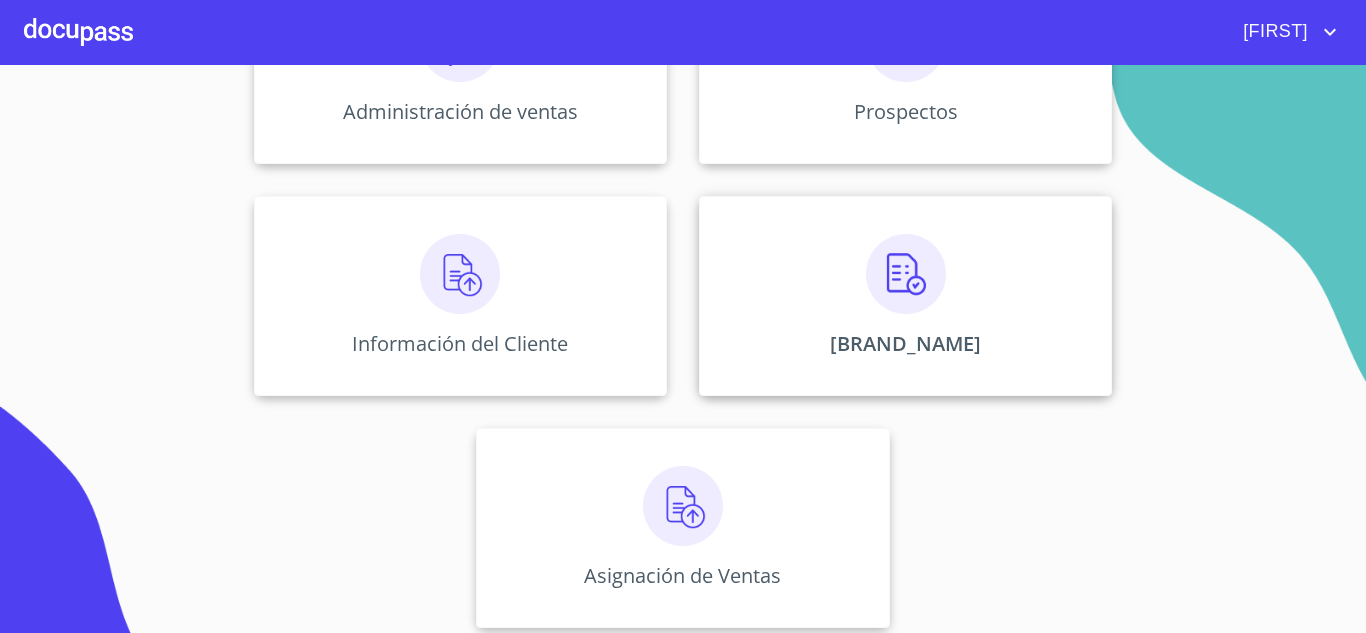 scroll, scrollTop: 372, scrollLeft: 0, axis: vertical 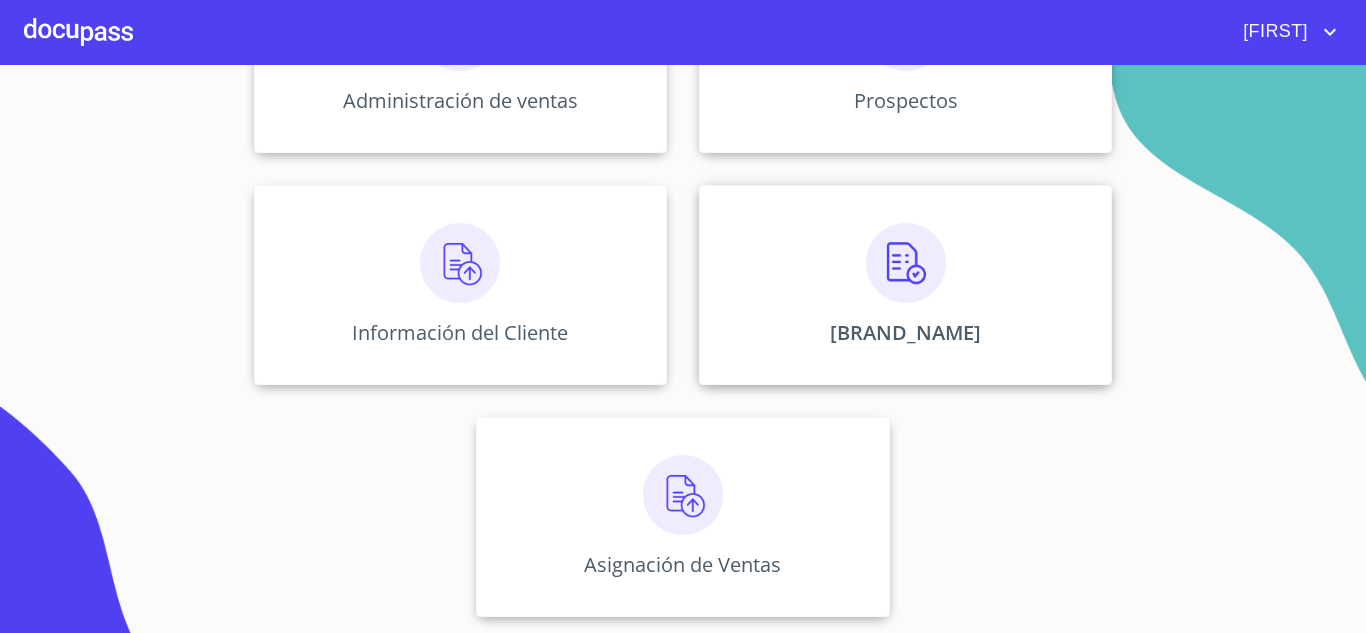 click on "[BRAND_NAME]" at bounding box center [905, 332] 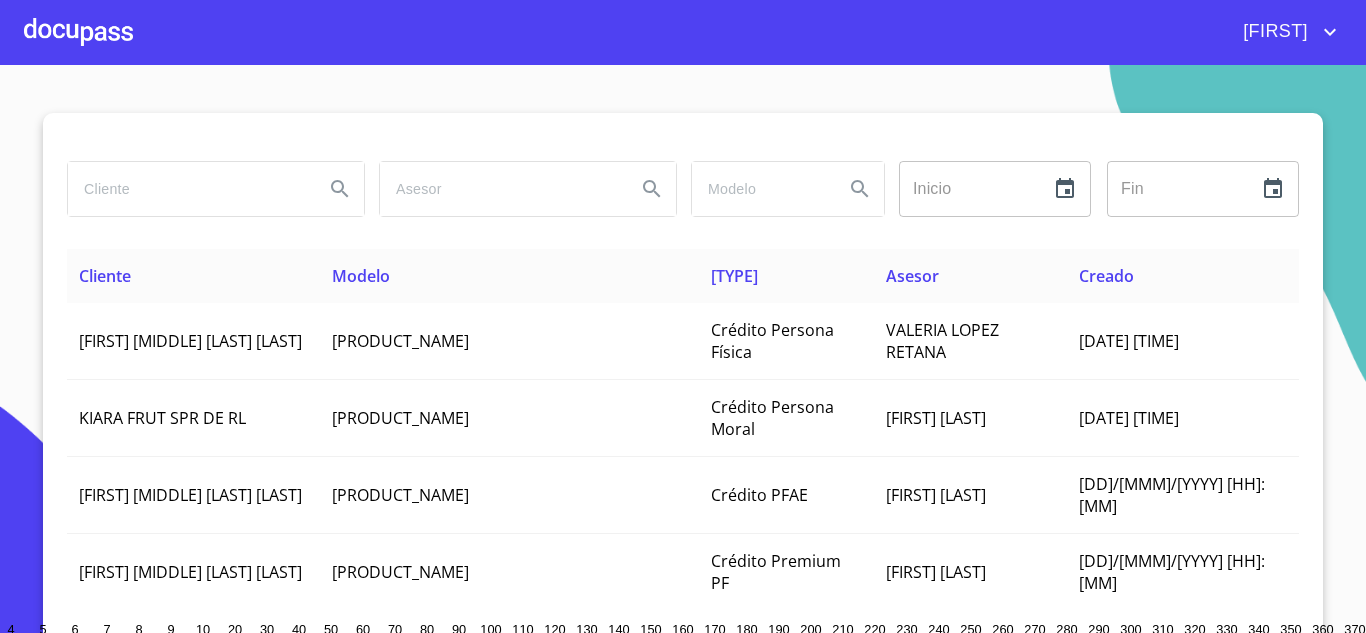 click at bounding box center [188, 189] 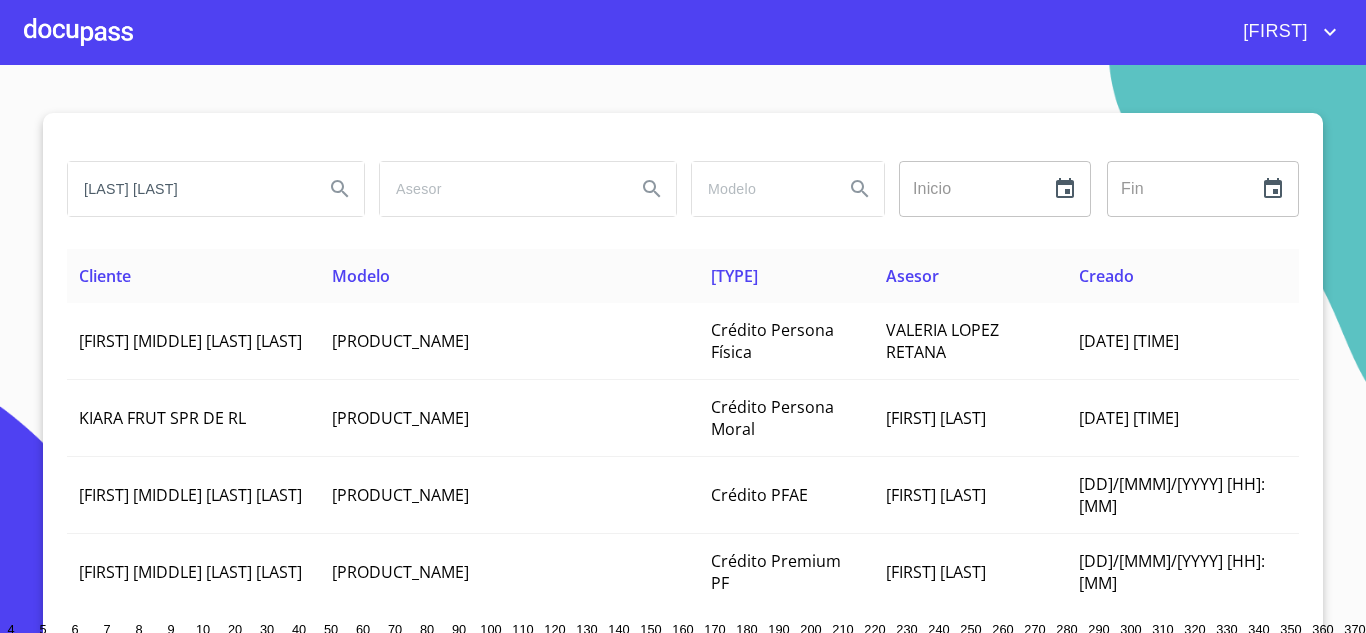 type on "[LAST] [LAST]" 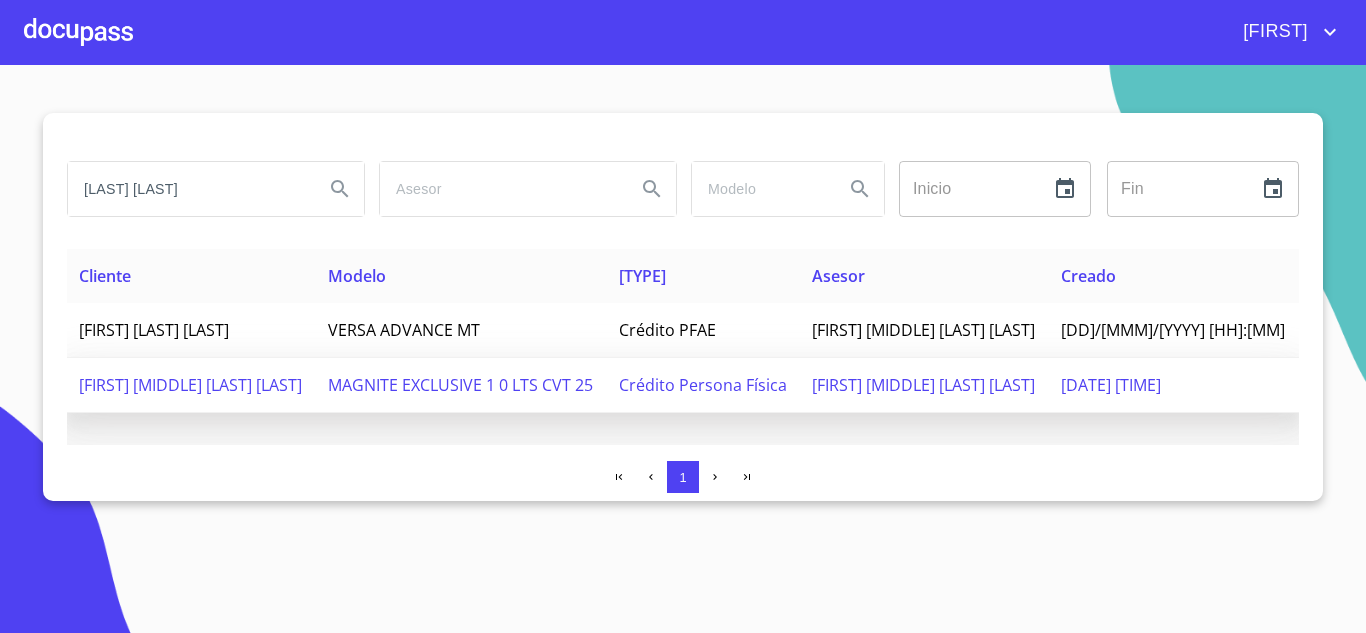 click on "[FIRST] [MIDDLE] [LAST] [LAST]" at bounding box center (190, 385) 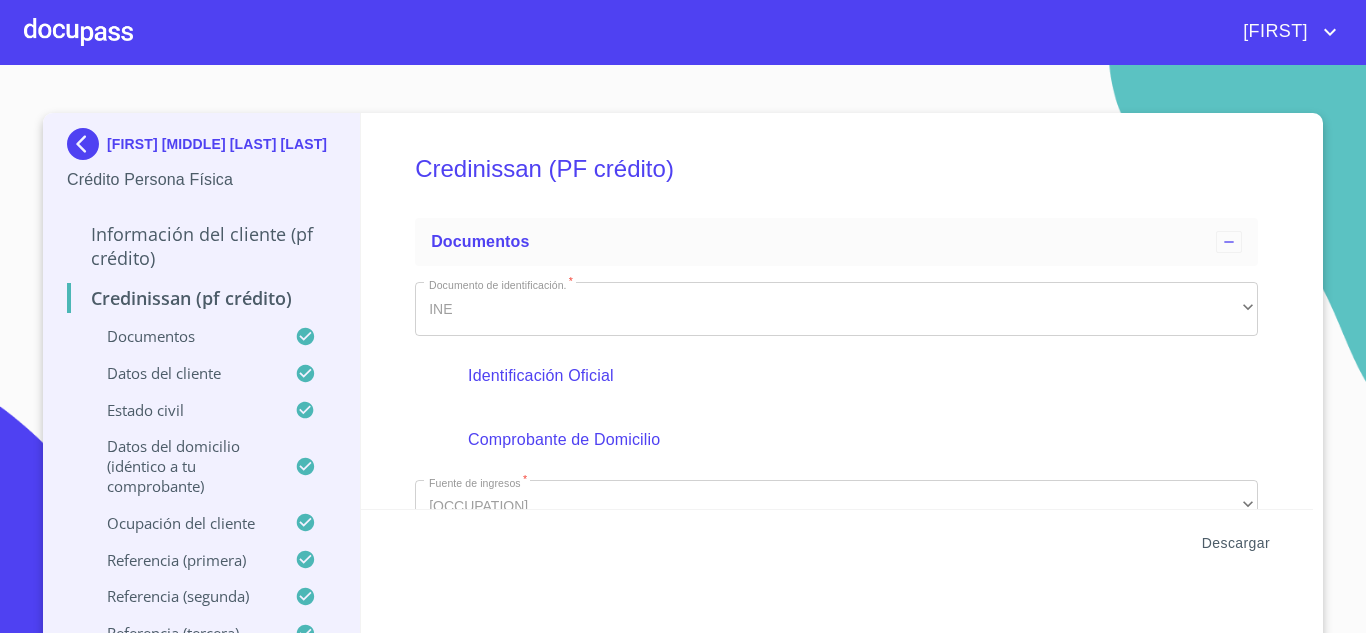 click on "Descargar" at bounding box center [1236, 543] 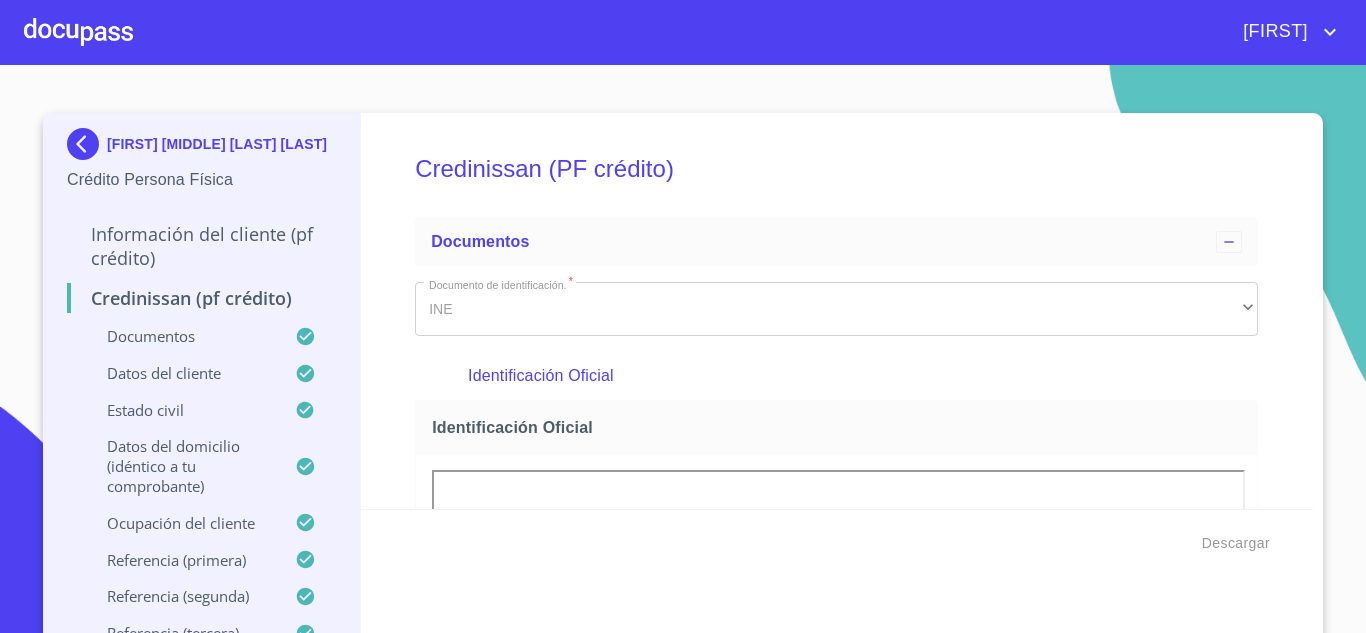 click at bounding box center (78, 32) 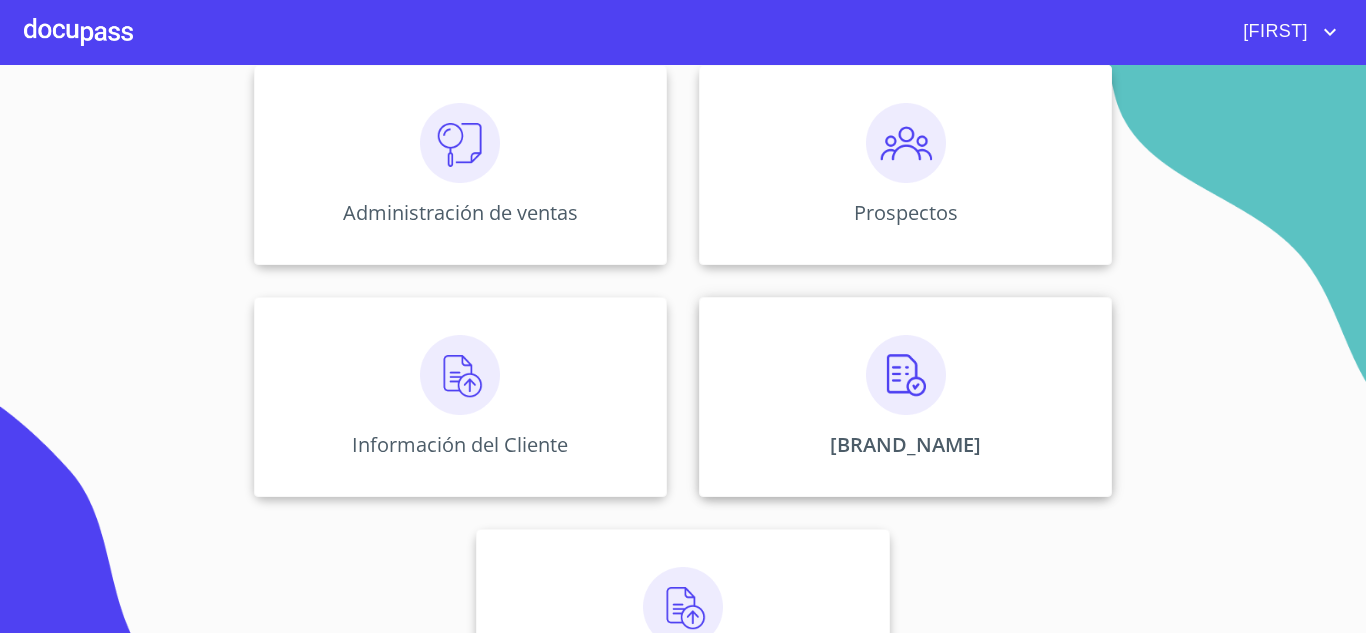 scroll, scrollTop: 172, scrollLeft: 0, axis: vertical 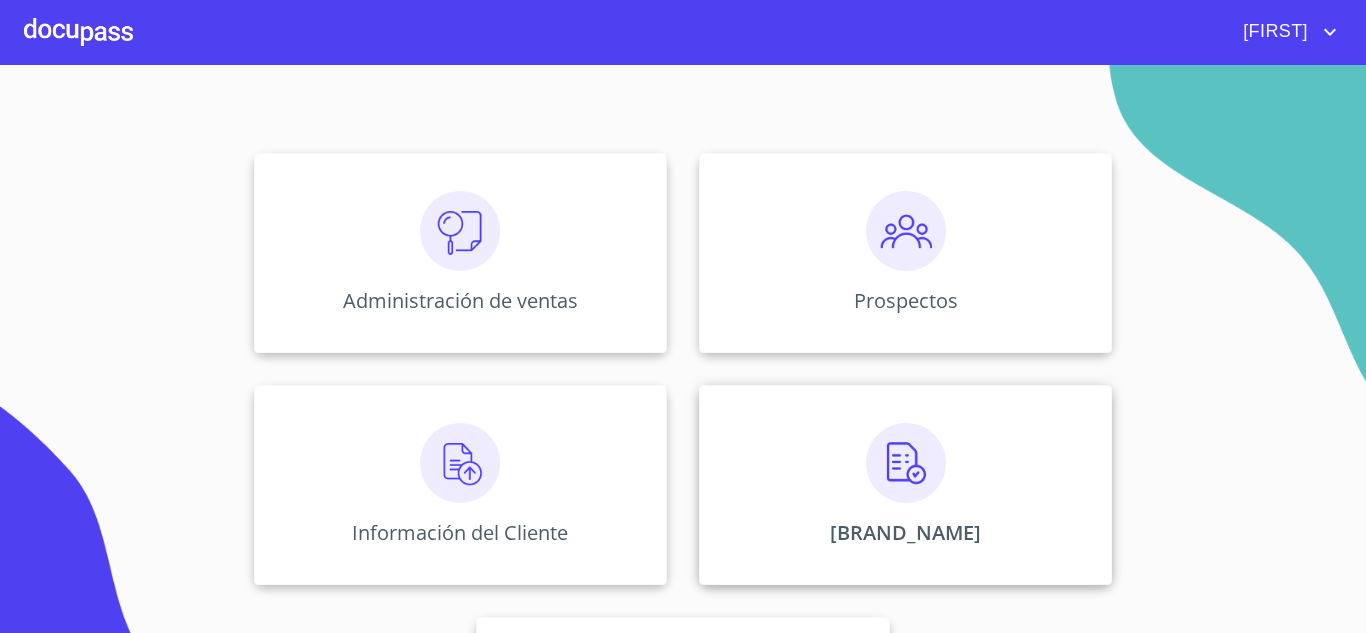 click on "Credinissan" at bounding box center (905, 485) 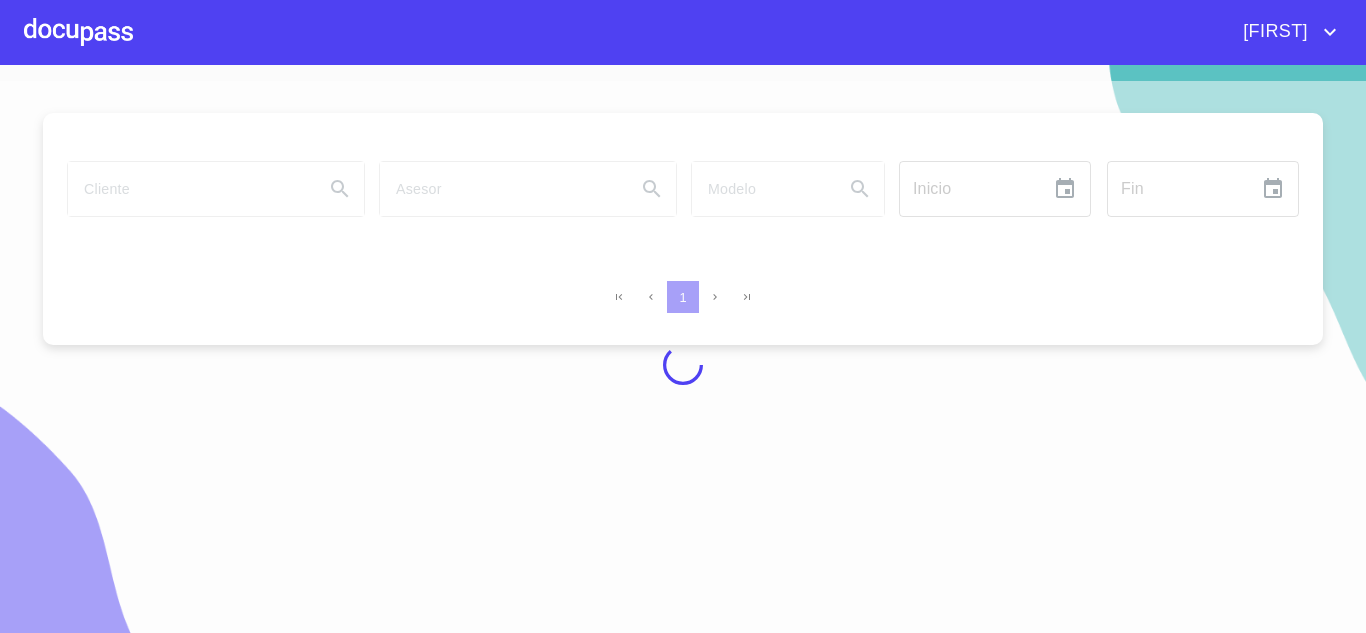 click at bounding box center [683, 365] 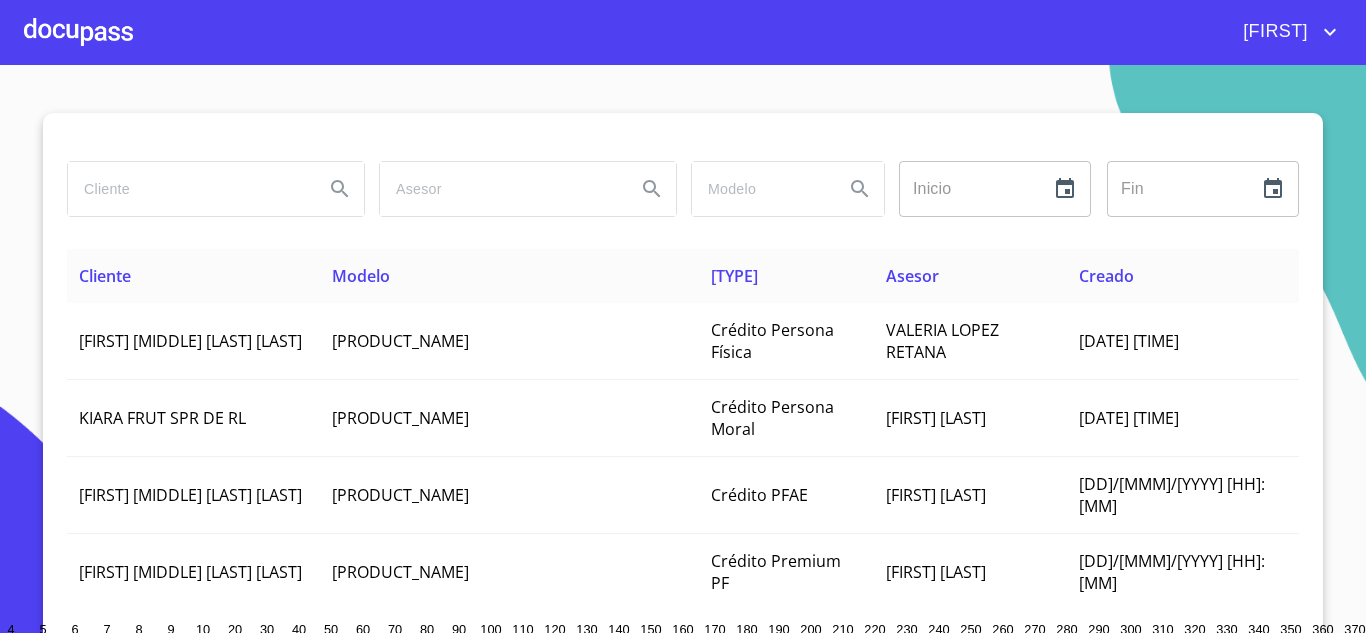 click at bounding box center (188, 189) 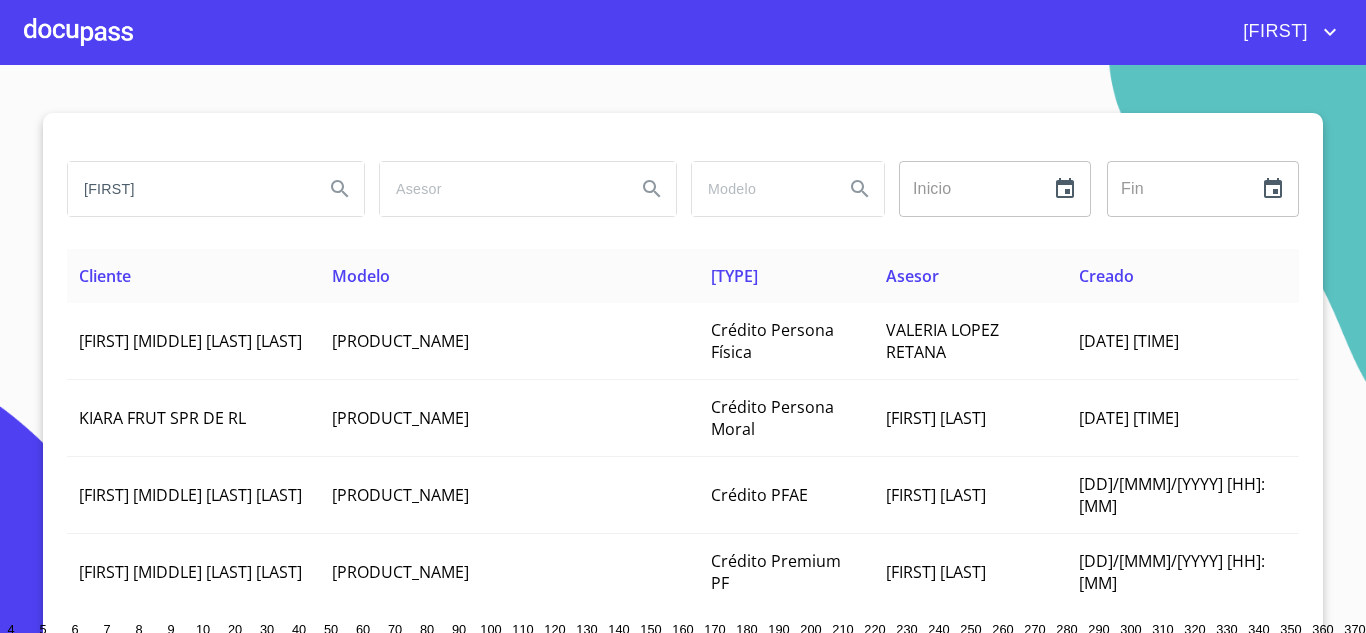 type on "j" 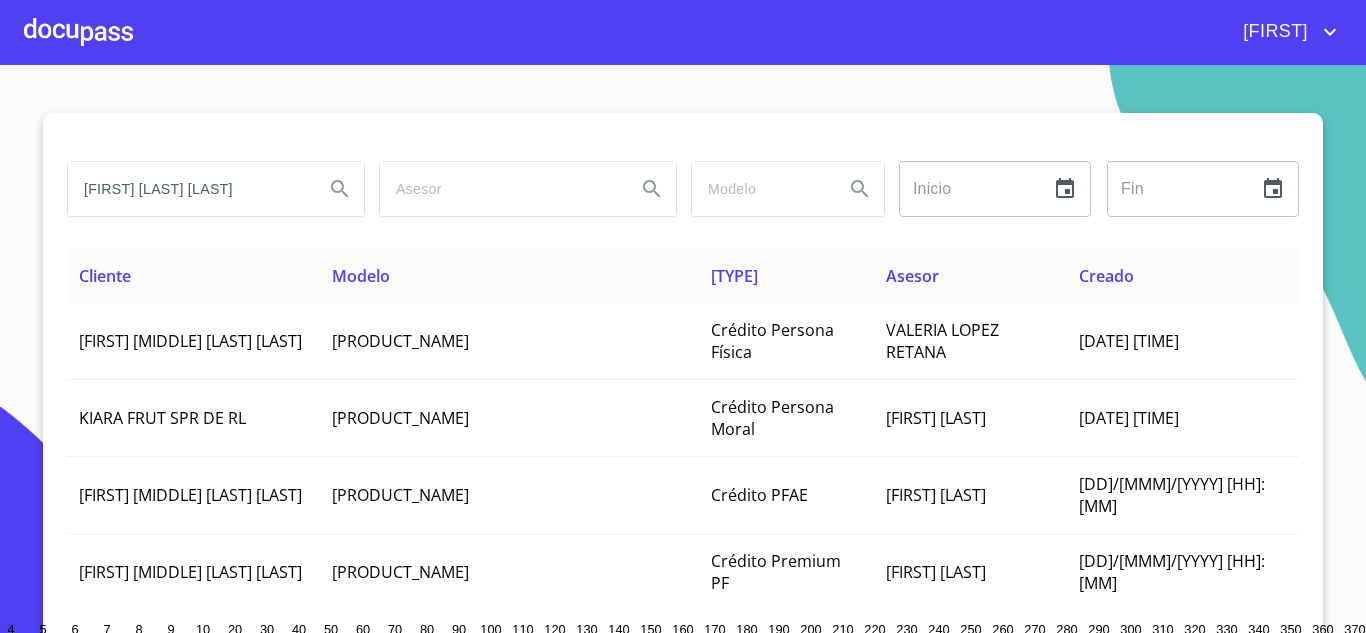 type on "JOSEFINA ZUÑIGA SANTOS" 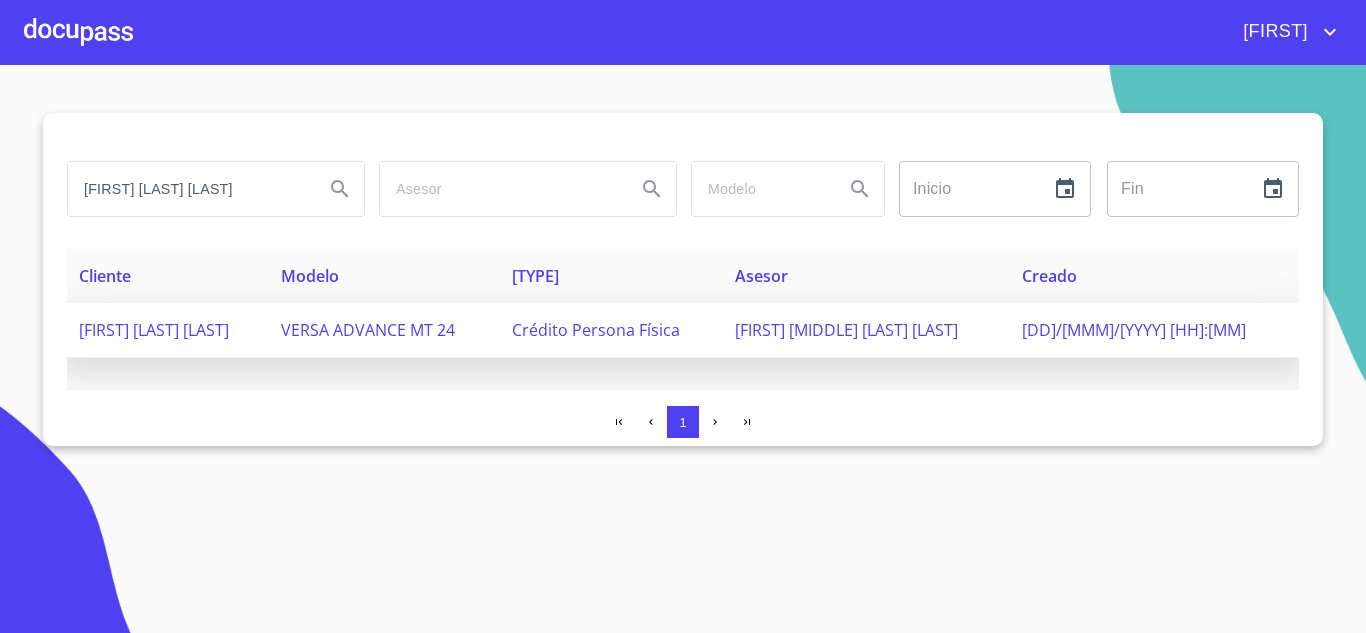 click on "JOSEFINA ZUÑIGA SANTOS" at bounding box center (154, 330) 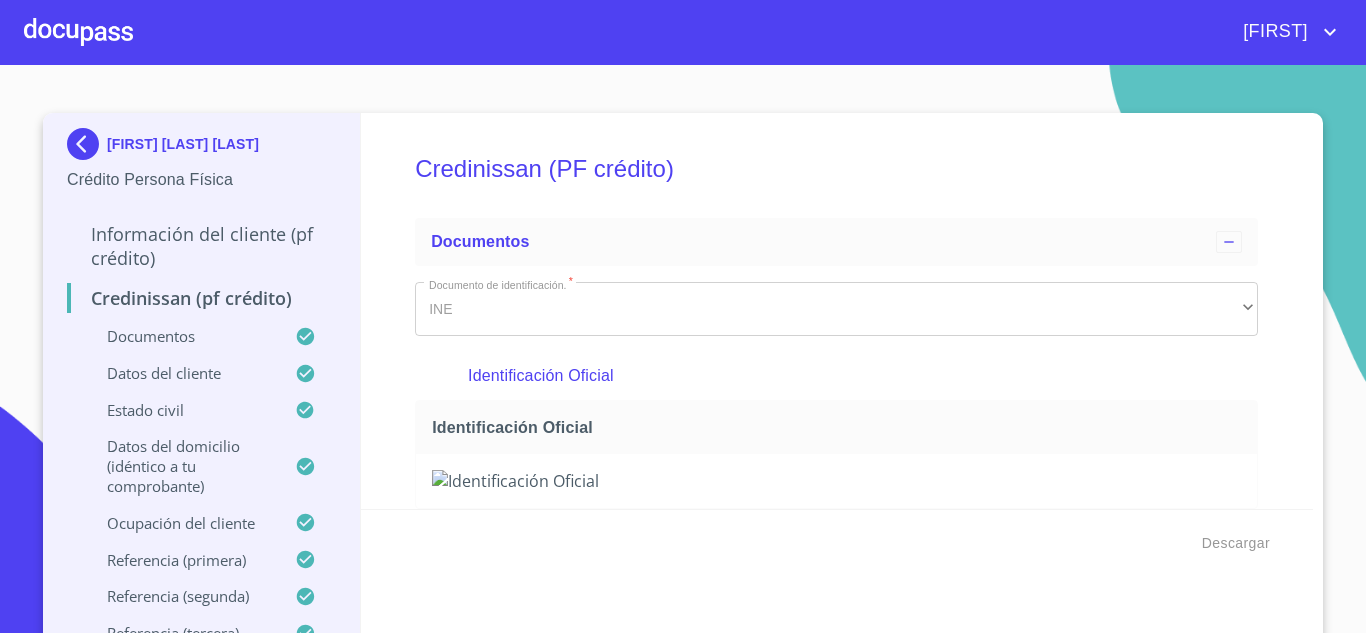 drag, startPoint x: 1316, startPoint y: 123, endPoint x: 1322, endPoint y: 155, distance: 32.55764 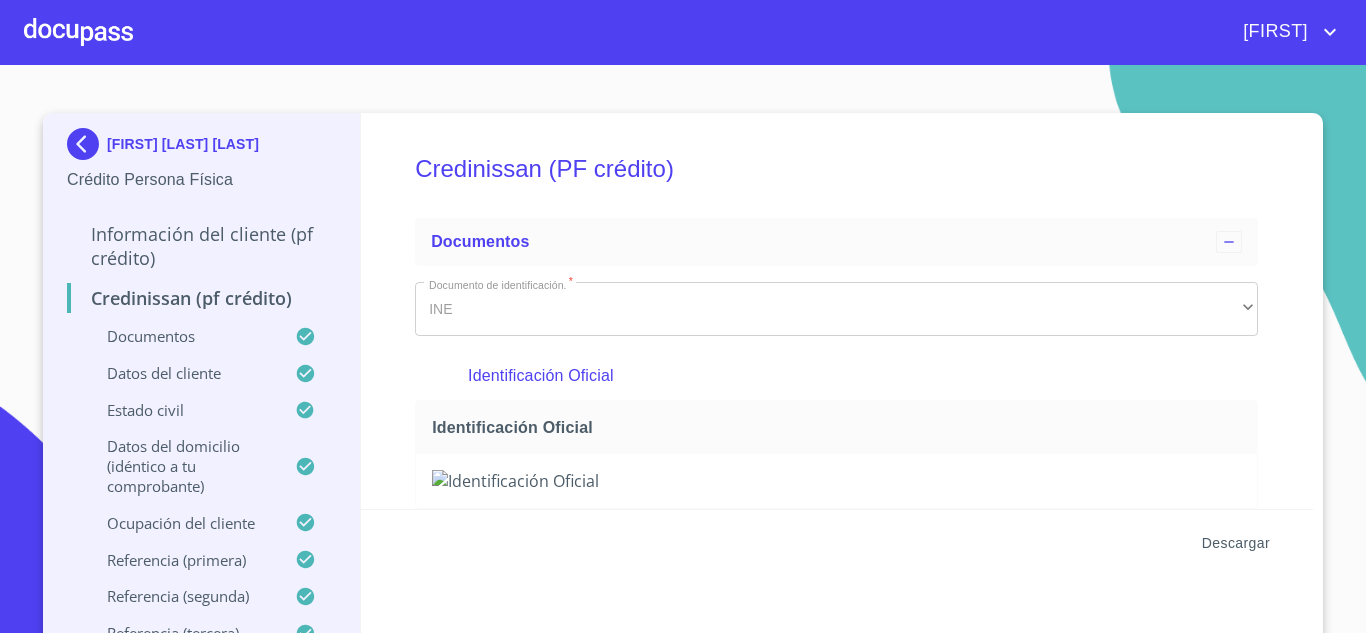 click on "Descargar" at bounding box center [1236, 543] 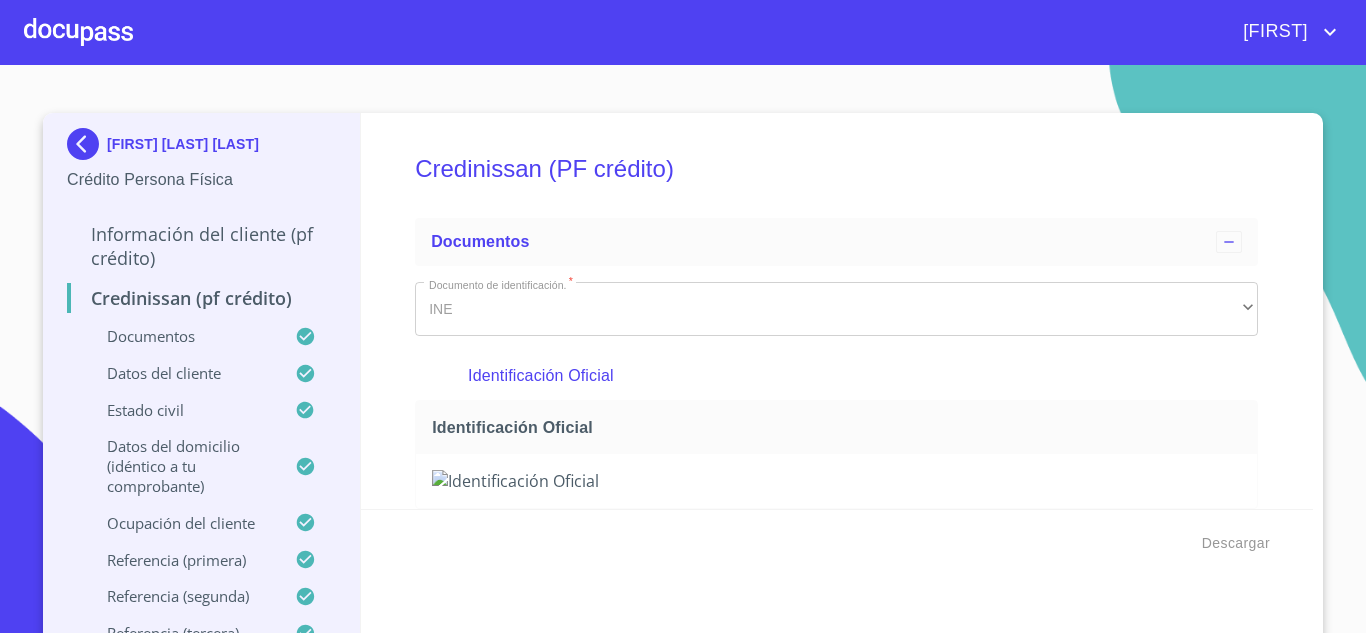 click at bounding box center [87, 144] 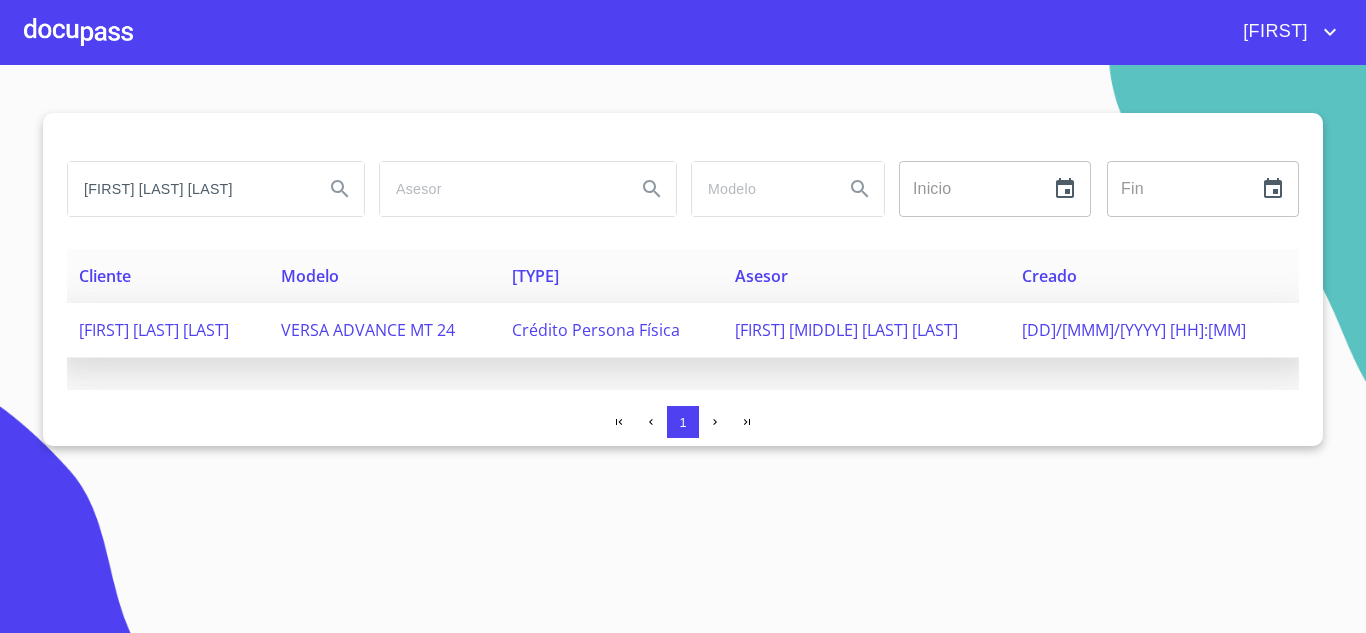 click on "JOSEFINA ZUÑIGA SANTOS" at bounding box center (154, 330) 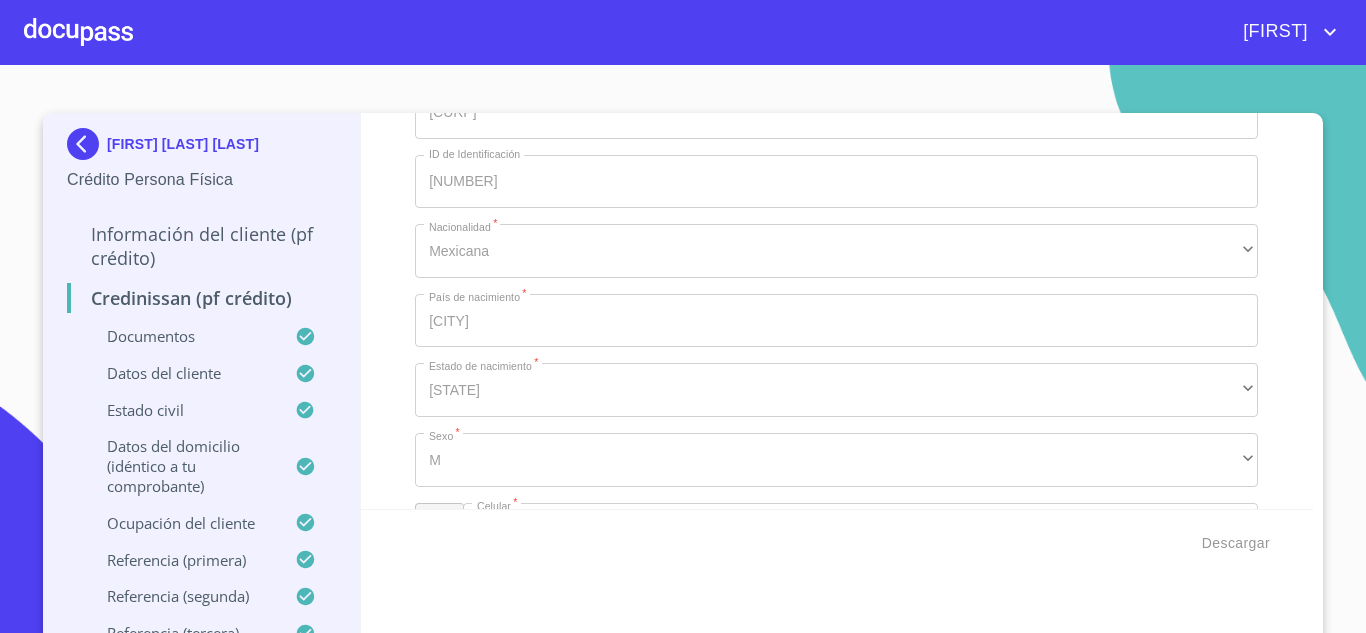 scroll, scrollTop: 2717, scrollLeft: 0, axis: vertical 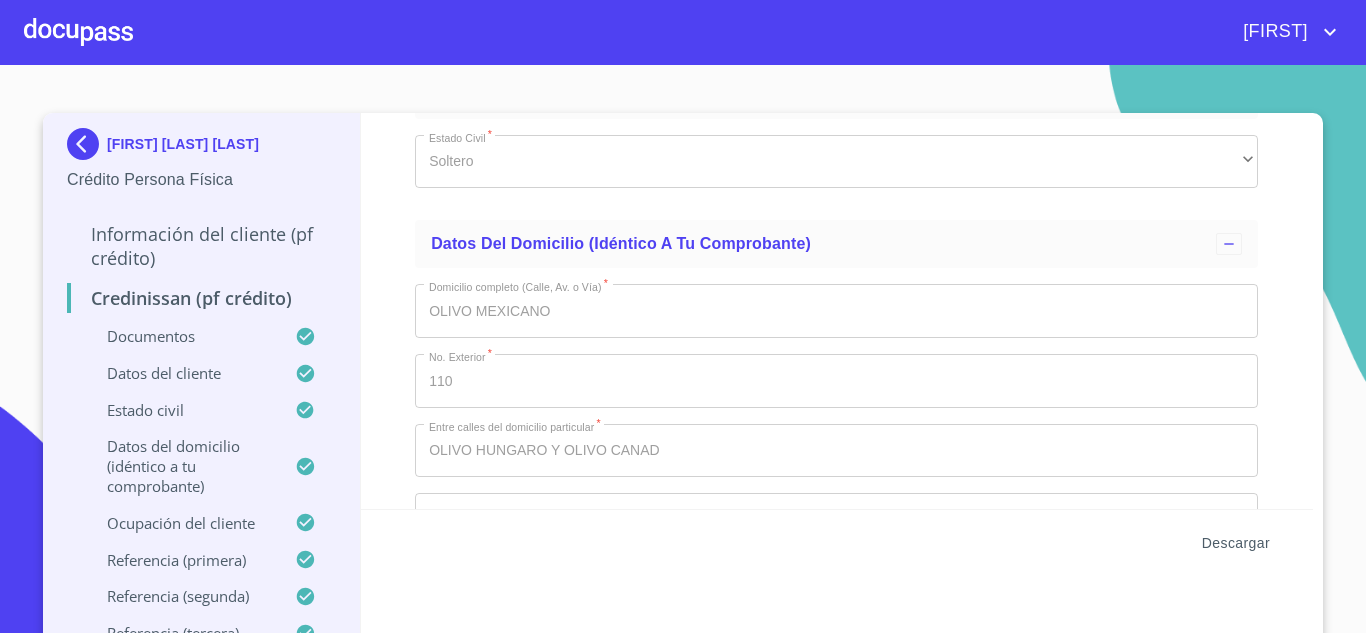 click on "Descargar" at bounding box center [1236, 543] 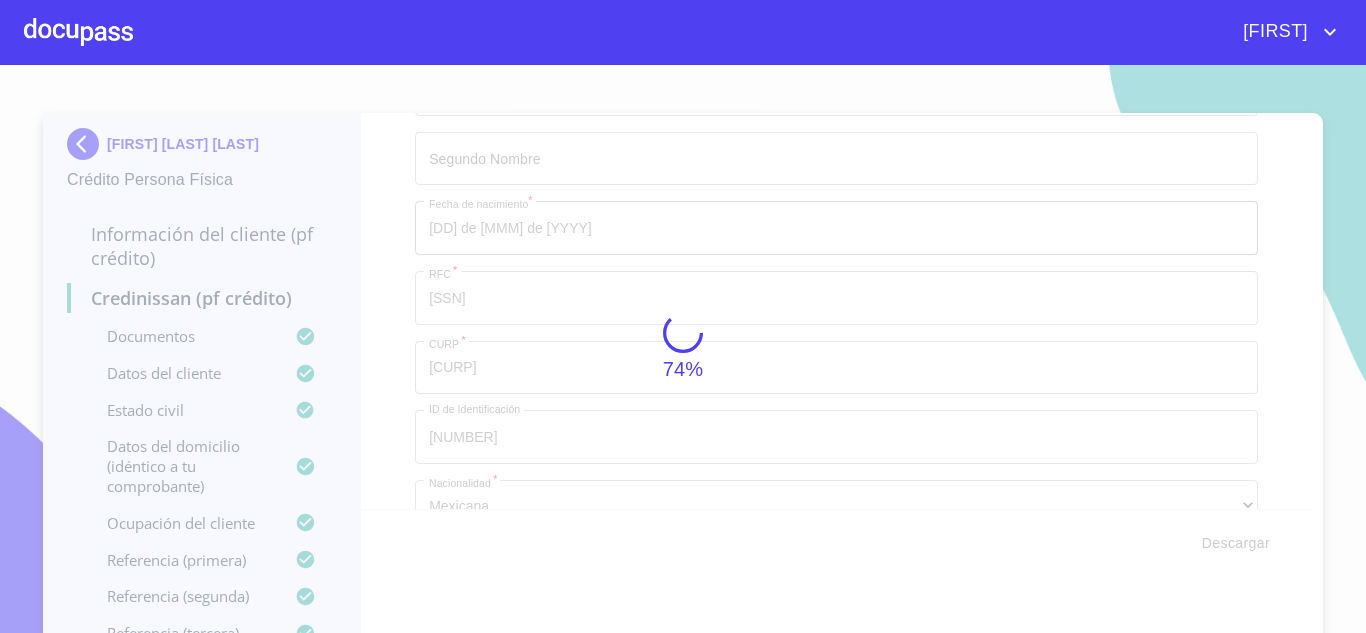 scroll, scrollTop: 3514, scrollLeft: 0, axis: vertical 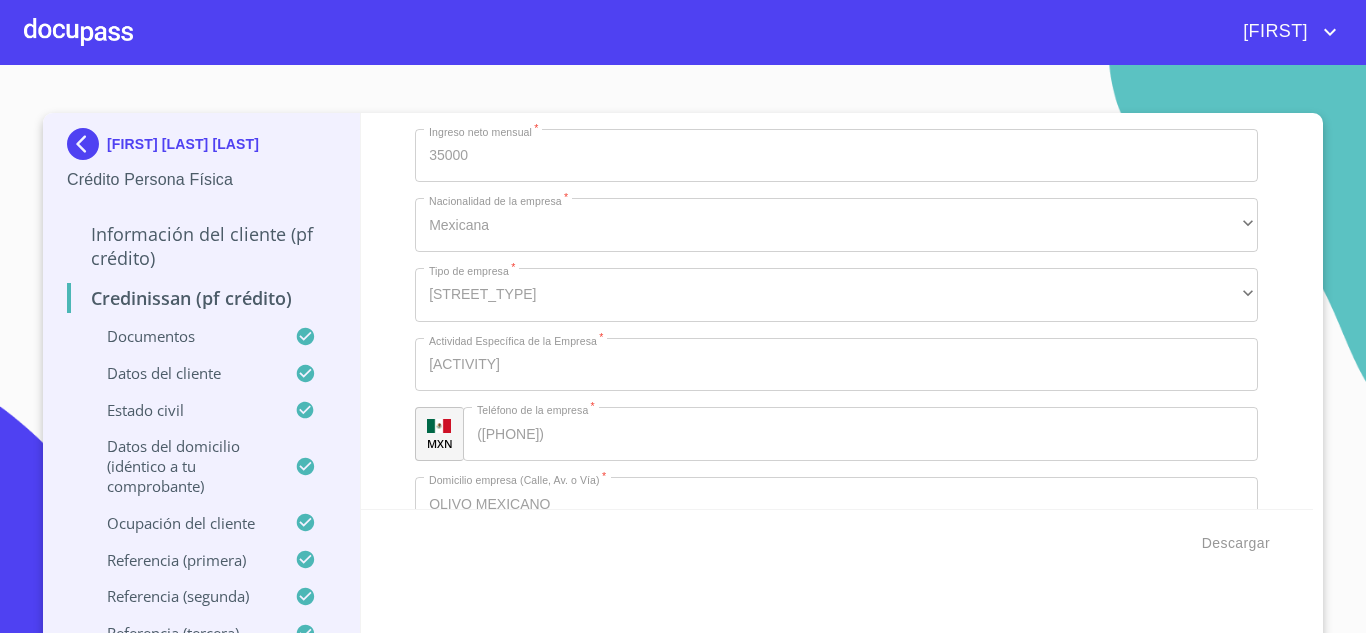 click at bounding box center (78, 32) 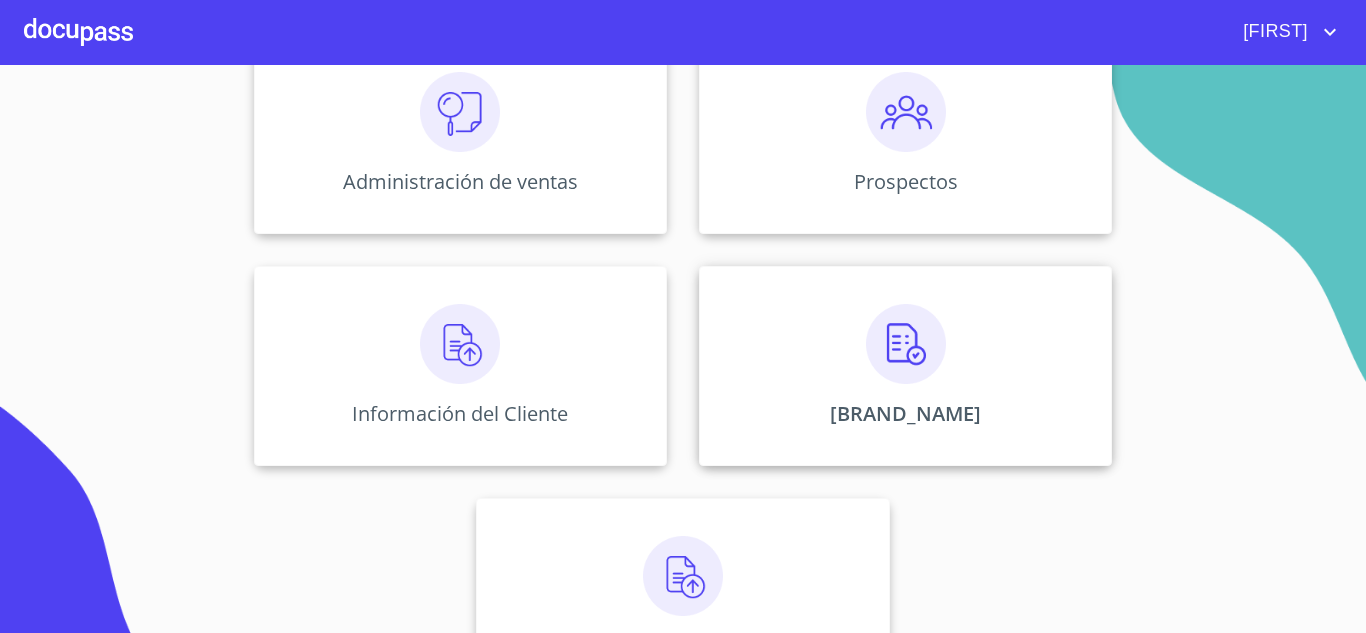 scroll, scrollTop: 300, scrollLeft: 0, axis: vertical 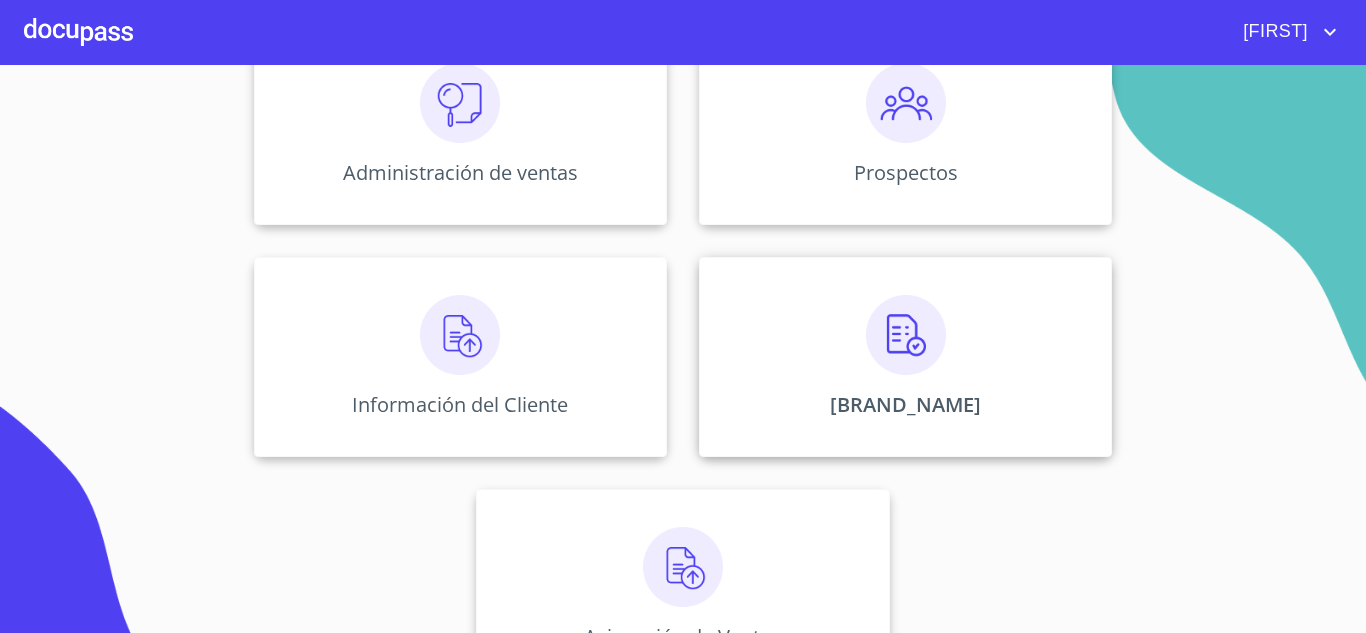 click at bounding box center (906, 335) 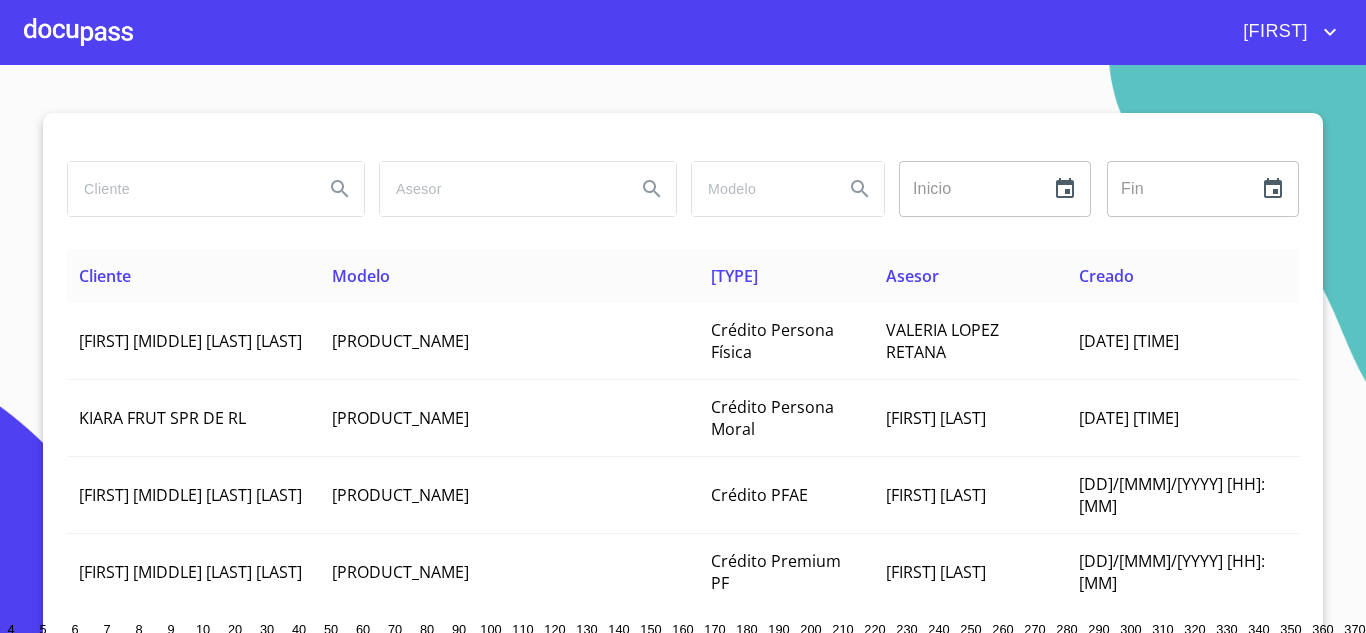click at bounding box center [188, 189] 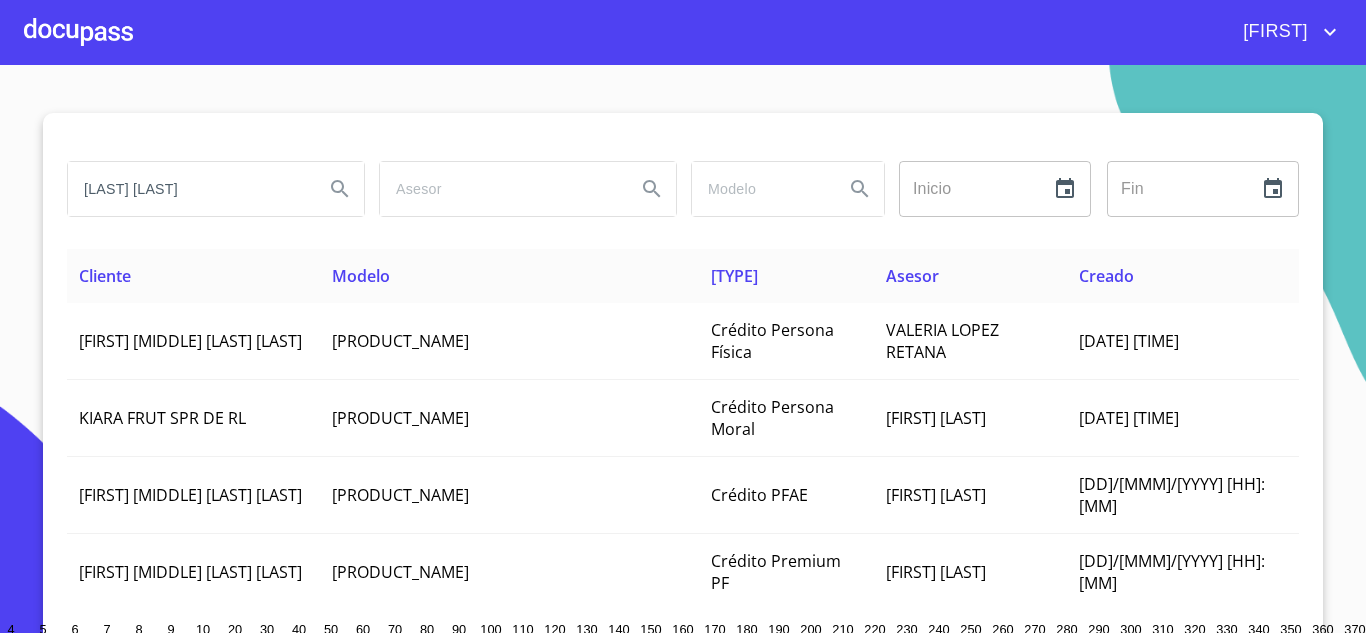 type on "JAIMES CAMARENA" 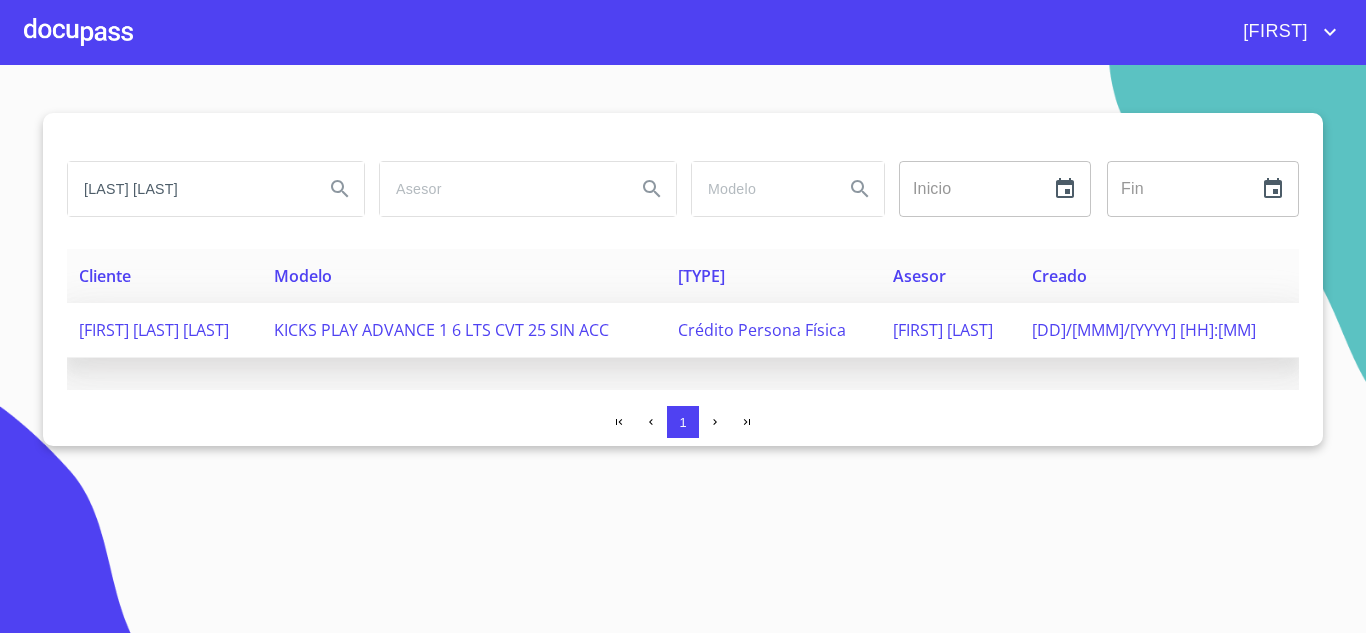 click on "RAQUEL JAIMES CAMARENA" at bounding box center (154, 330) 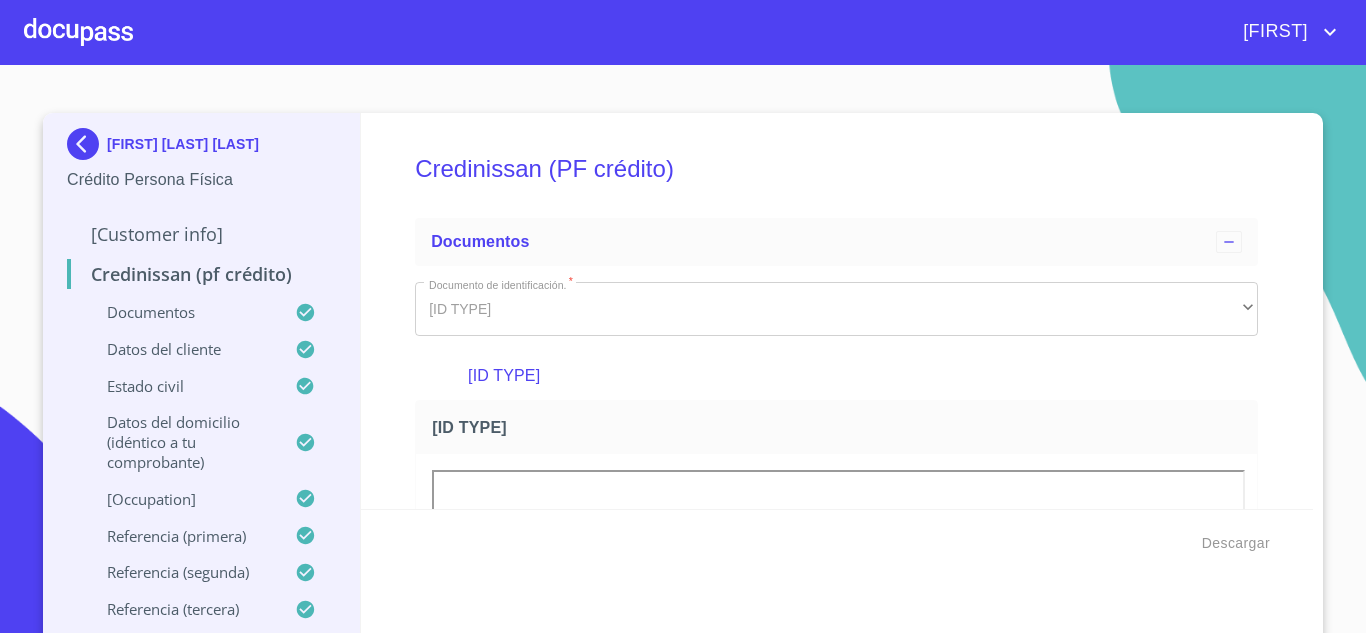 scroll, scrollTop: 0, scrollLeft: 0, axis: both 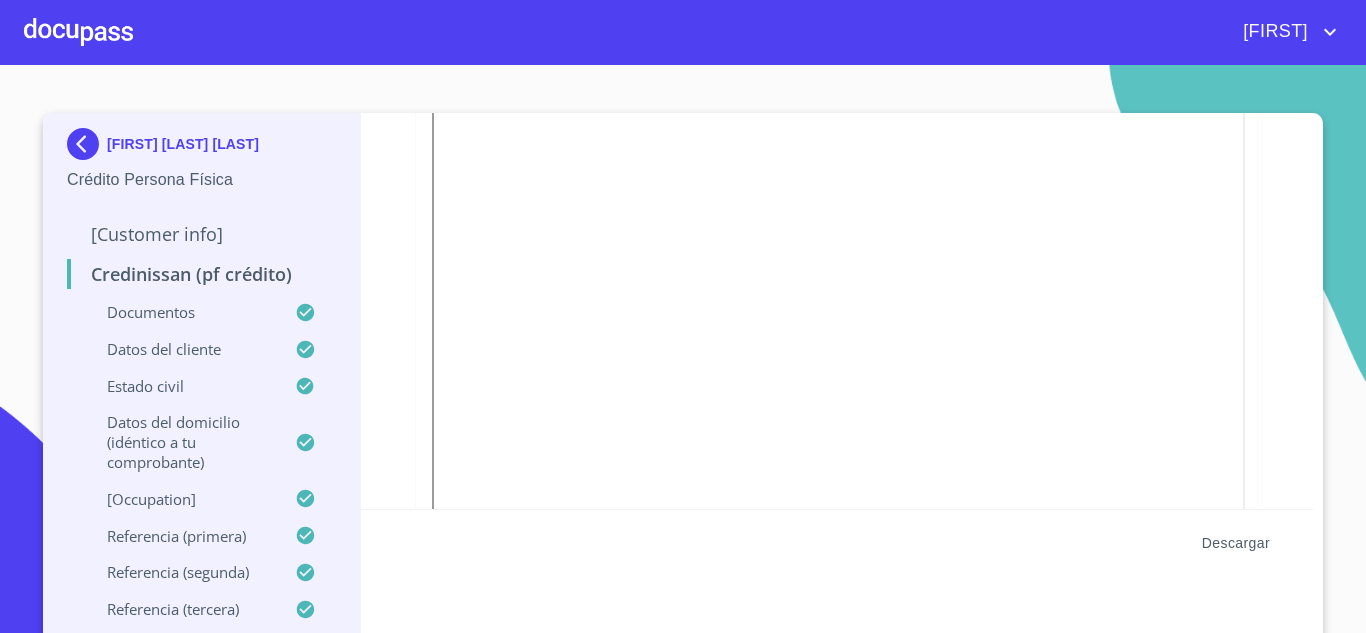 click on "Descargar" at bounding box center [1236, 543] 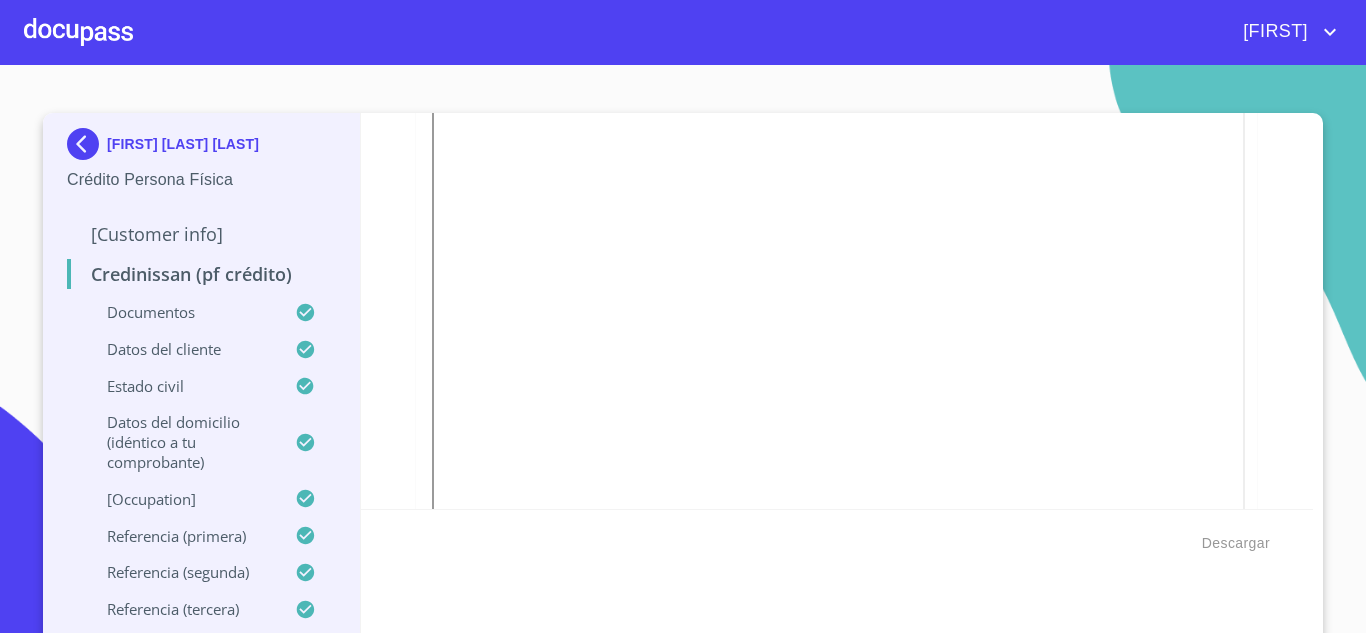 click at bounding box center (78, 32) 